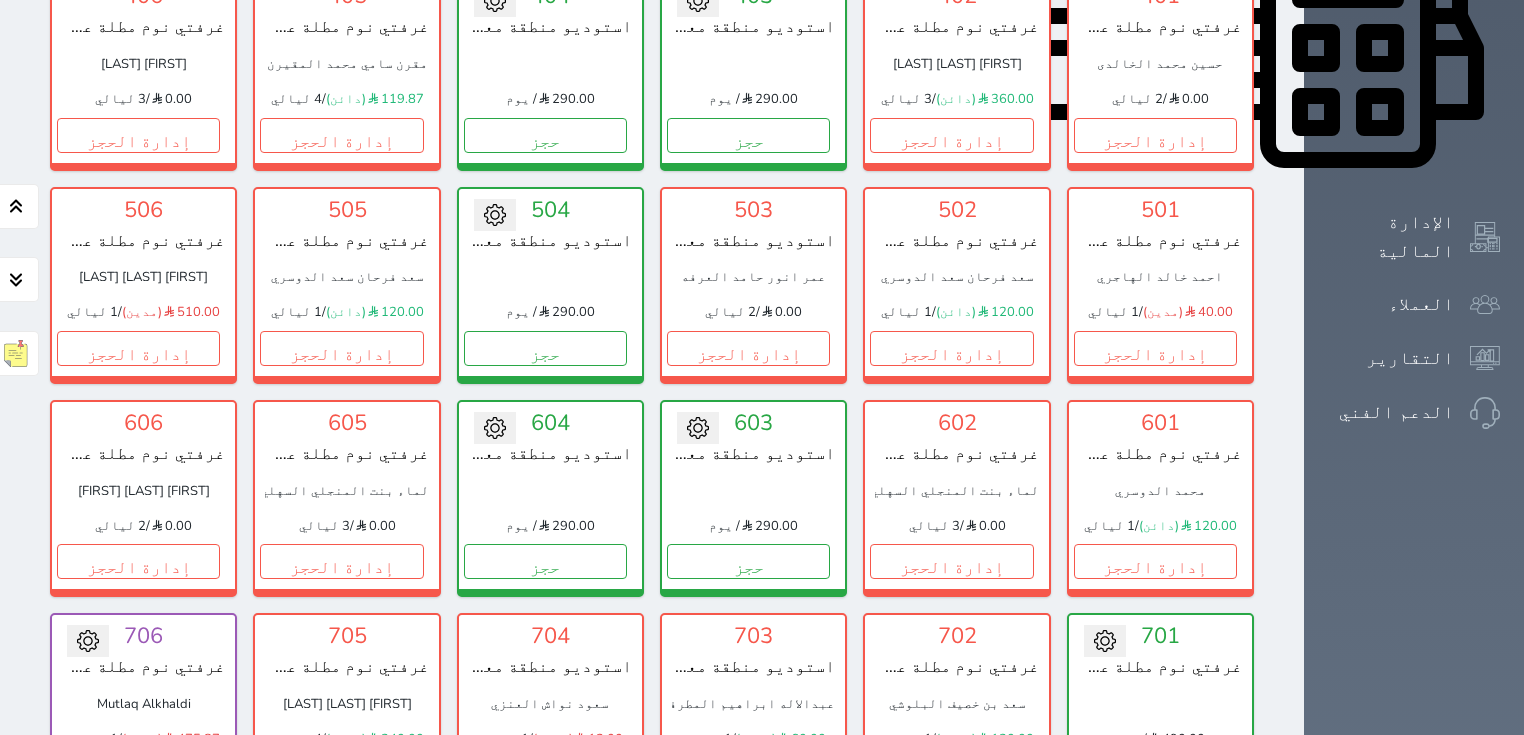 scroll, scrollTop: 0, scrollLeft: 0, axis: both 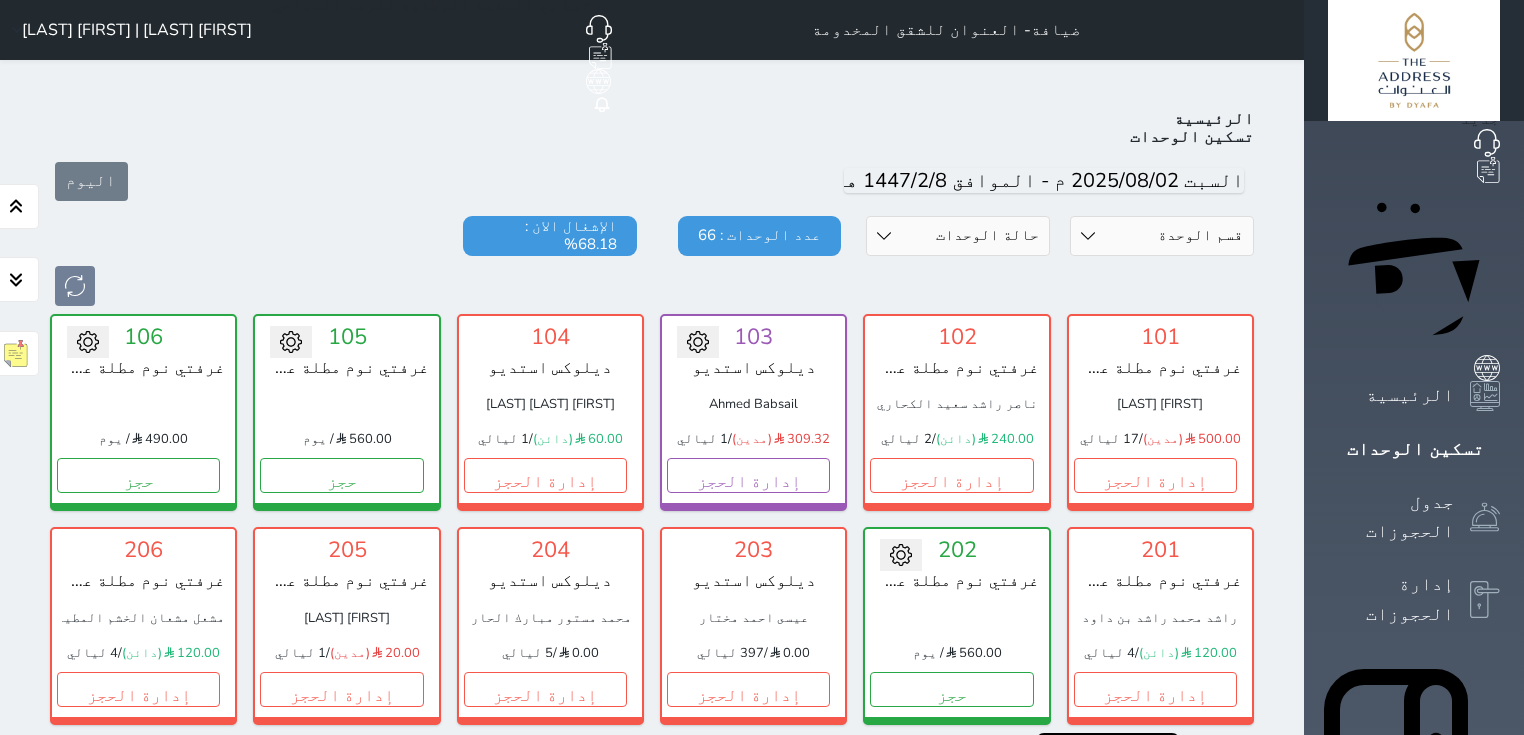 click 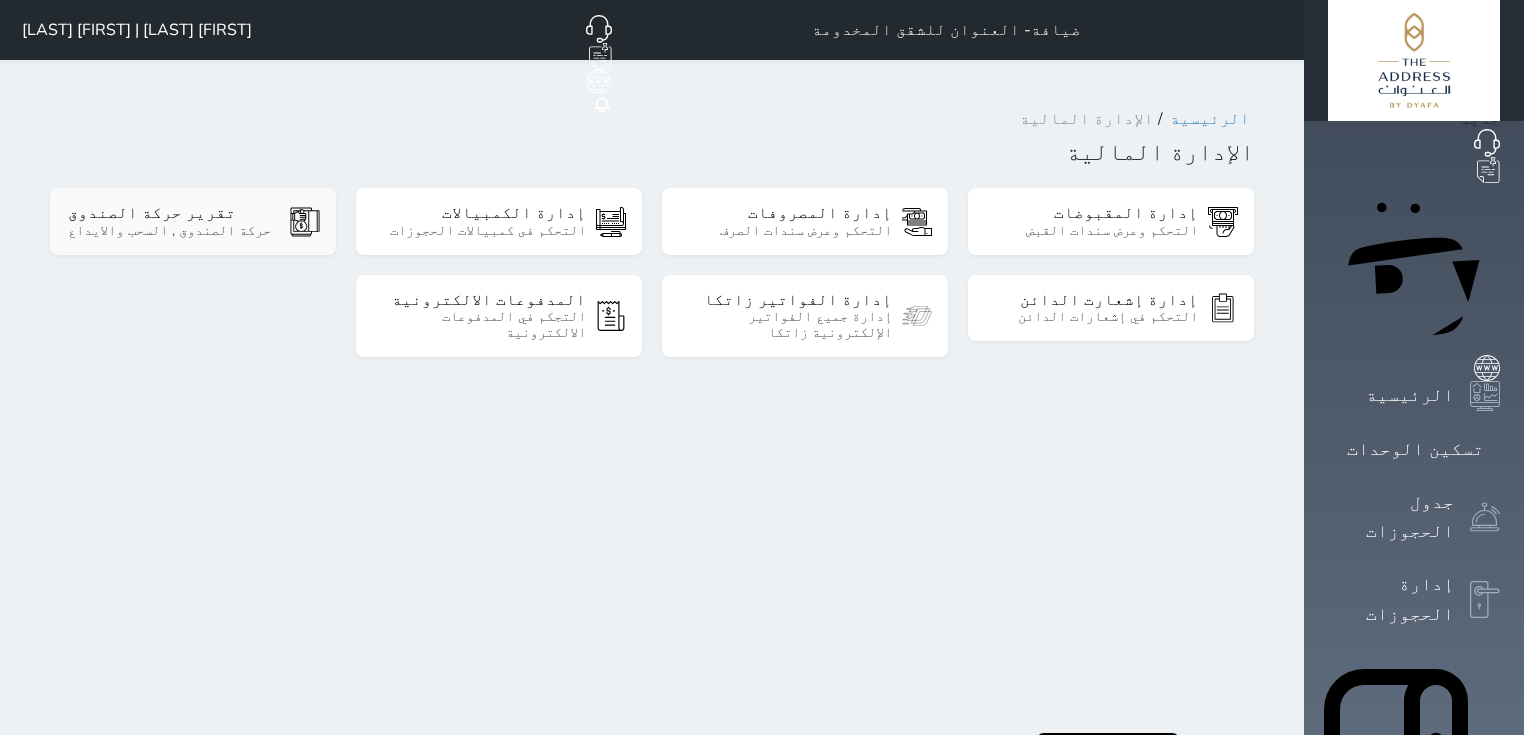 click on "تقرير حركة الصندوق
حركة الصندوق , السحب والايداع" at bounding box center (193, 221) 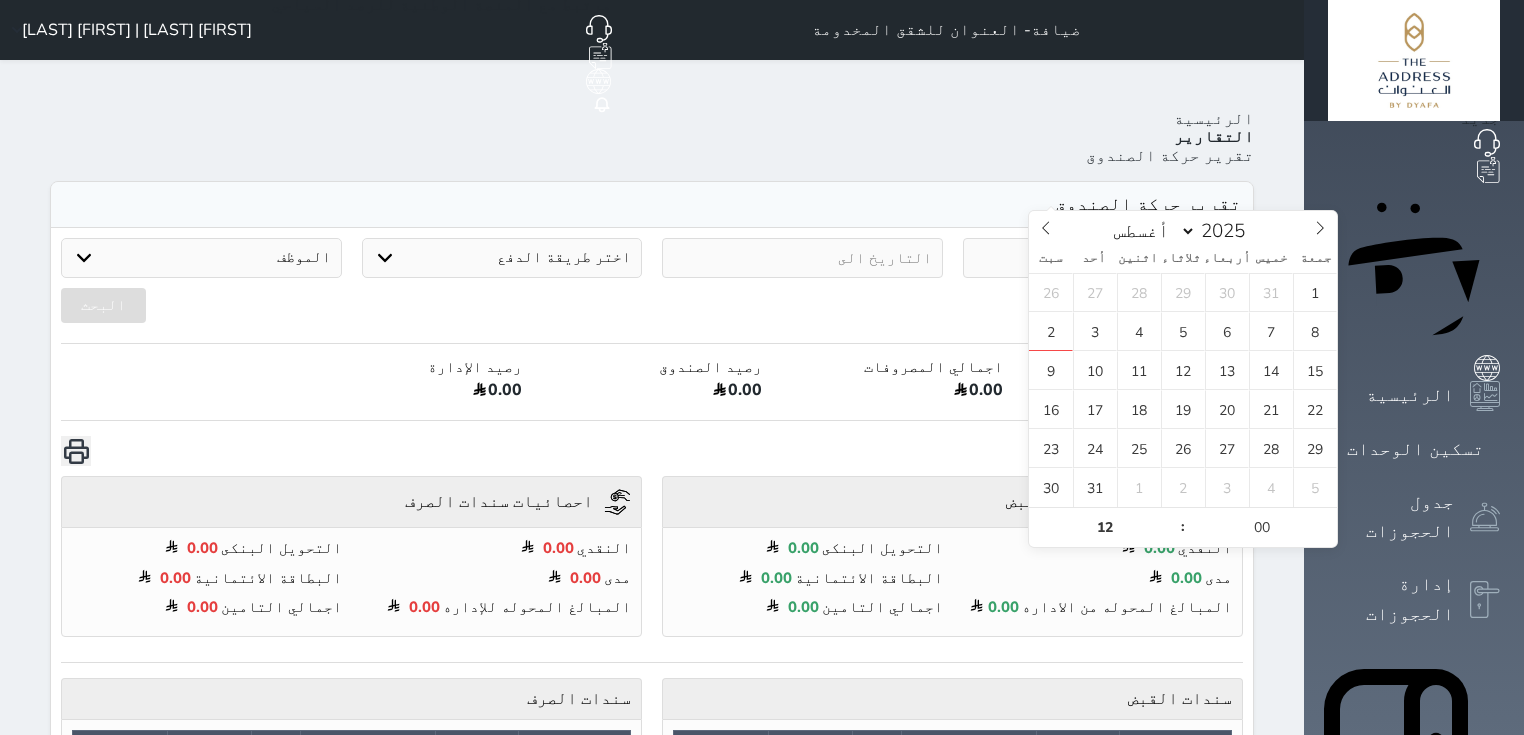 click at bounding box center [1103, 258] 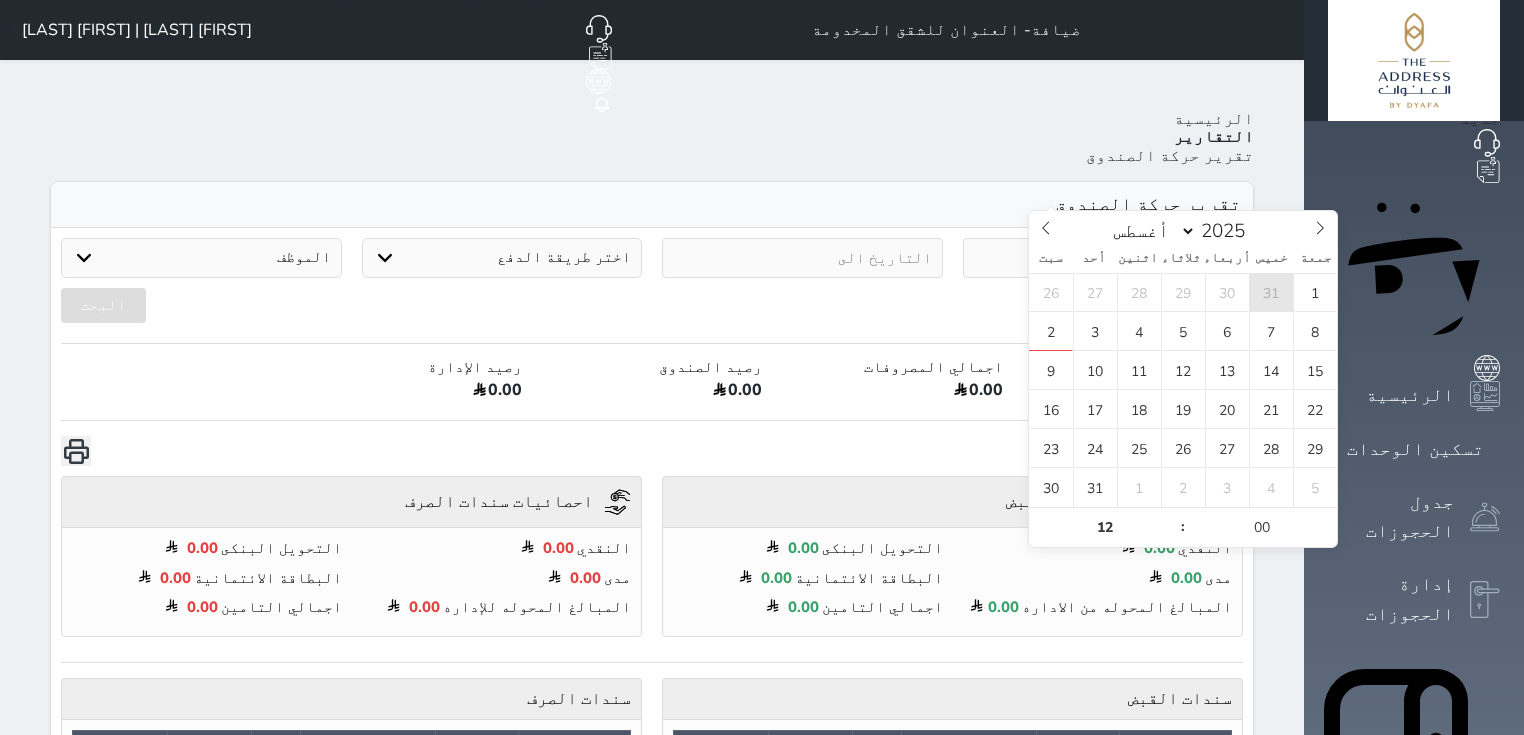 click on "31" at bounding box center (1271, 292) 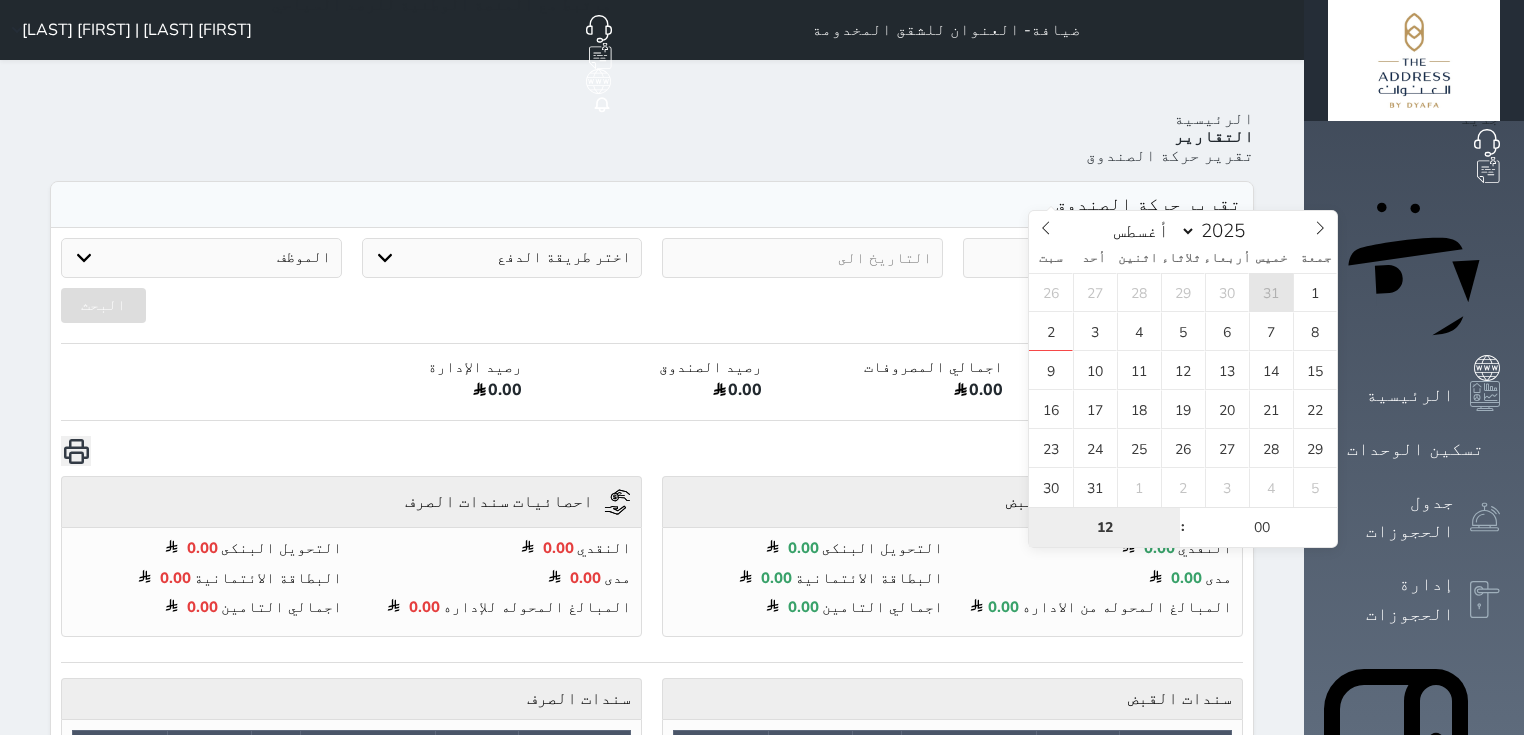 type on "2025-07-31 12:00" 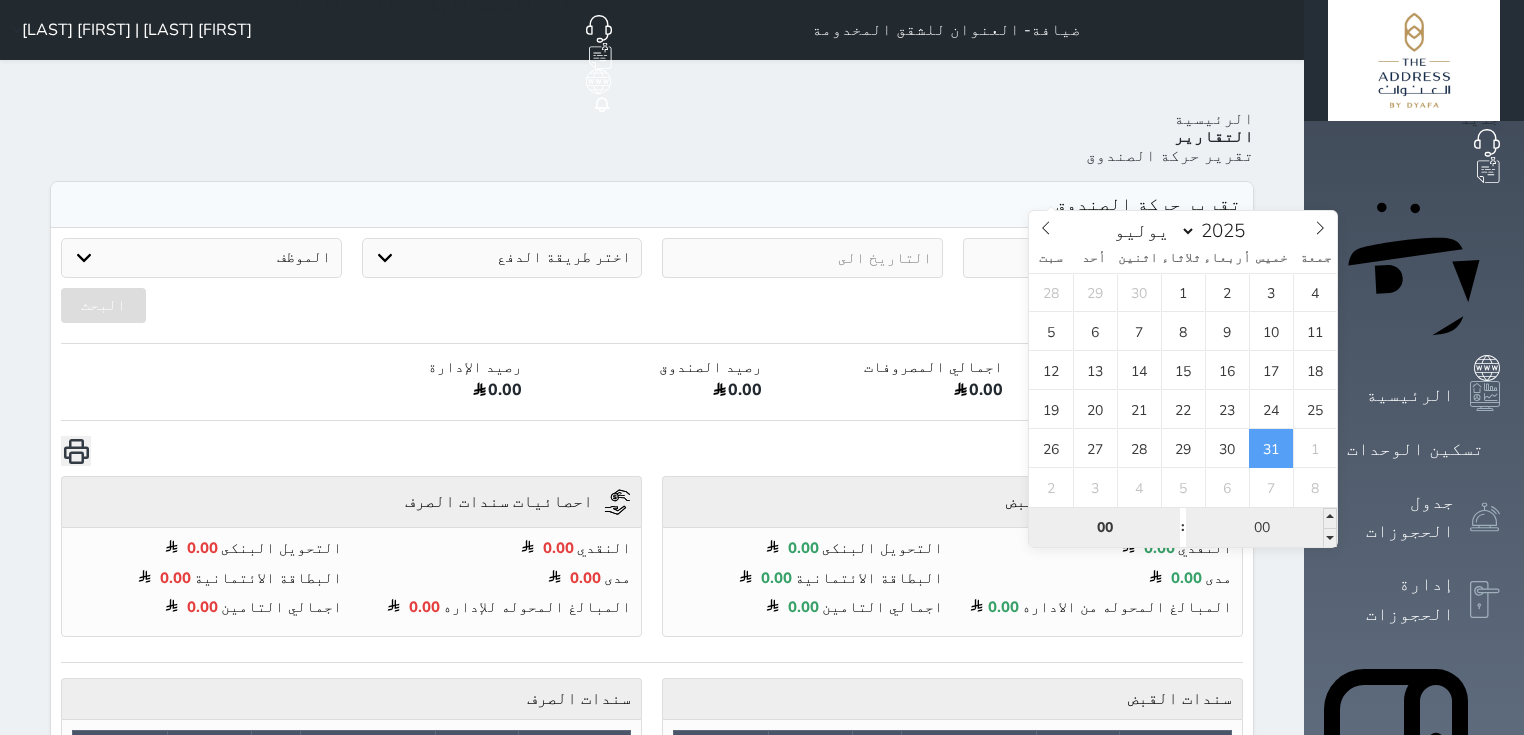 type on "00" 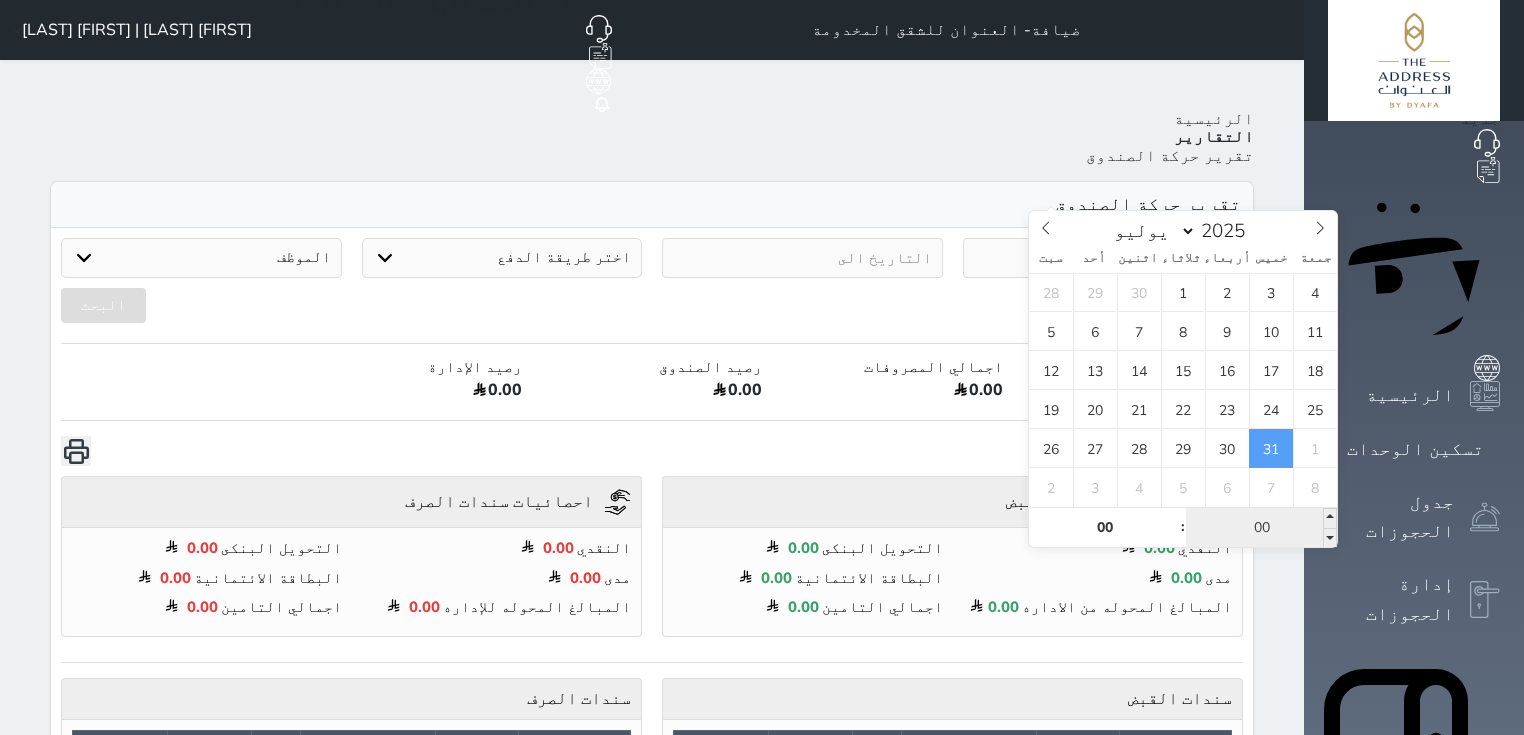 type on "2025-07-31 00:00" 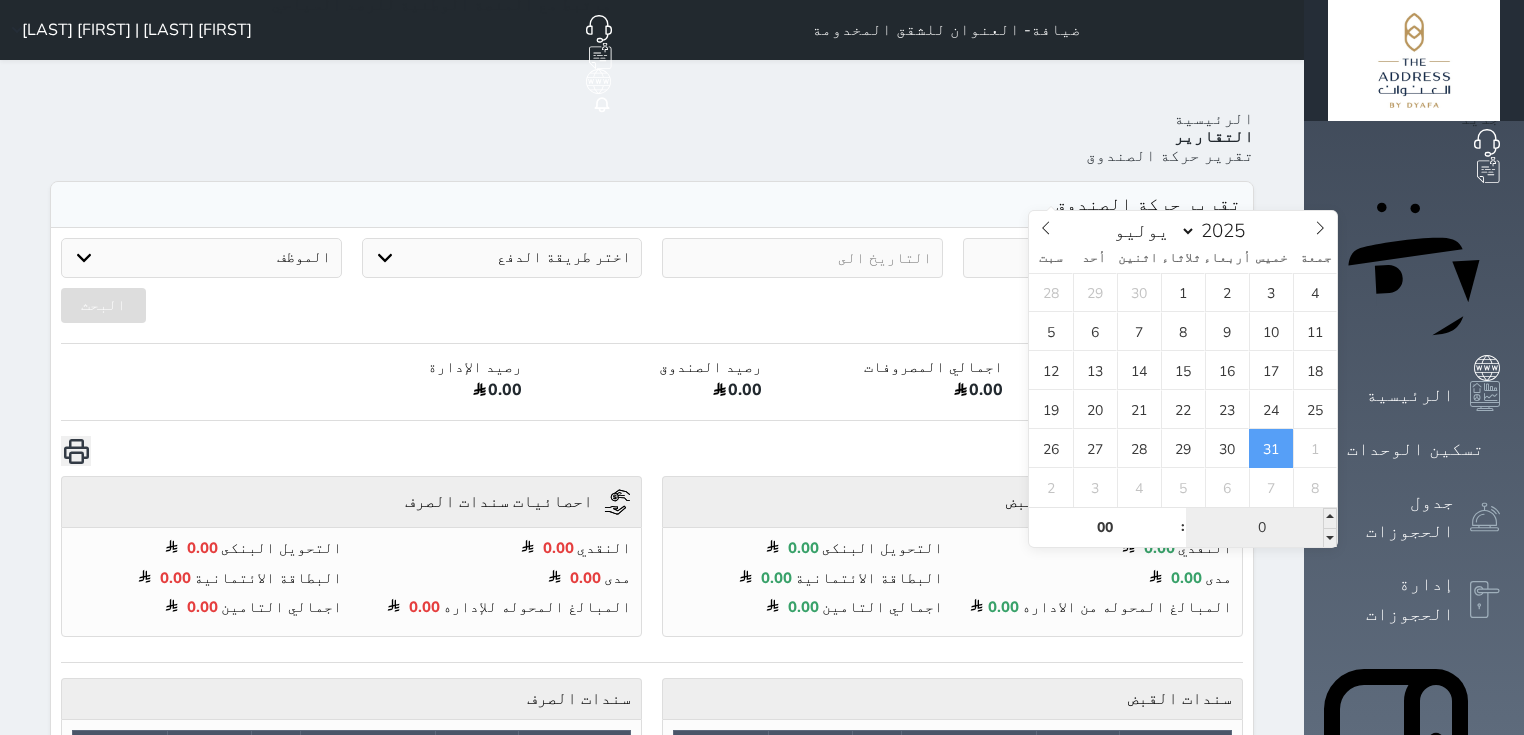 type on "01" 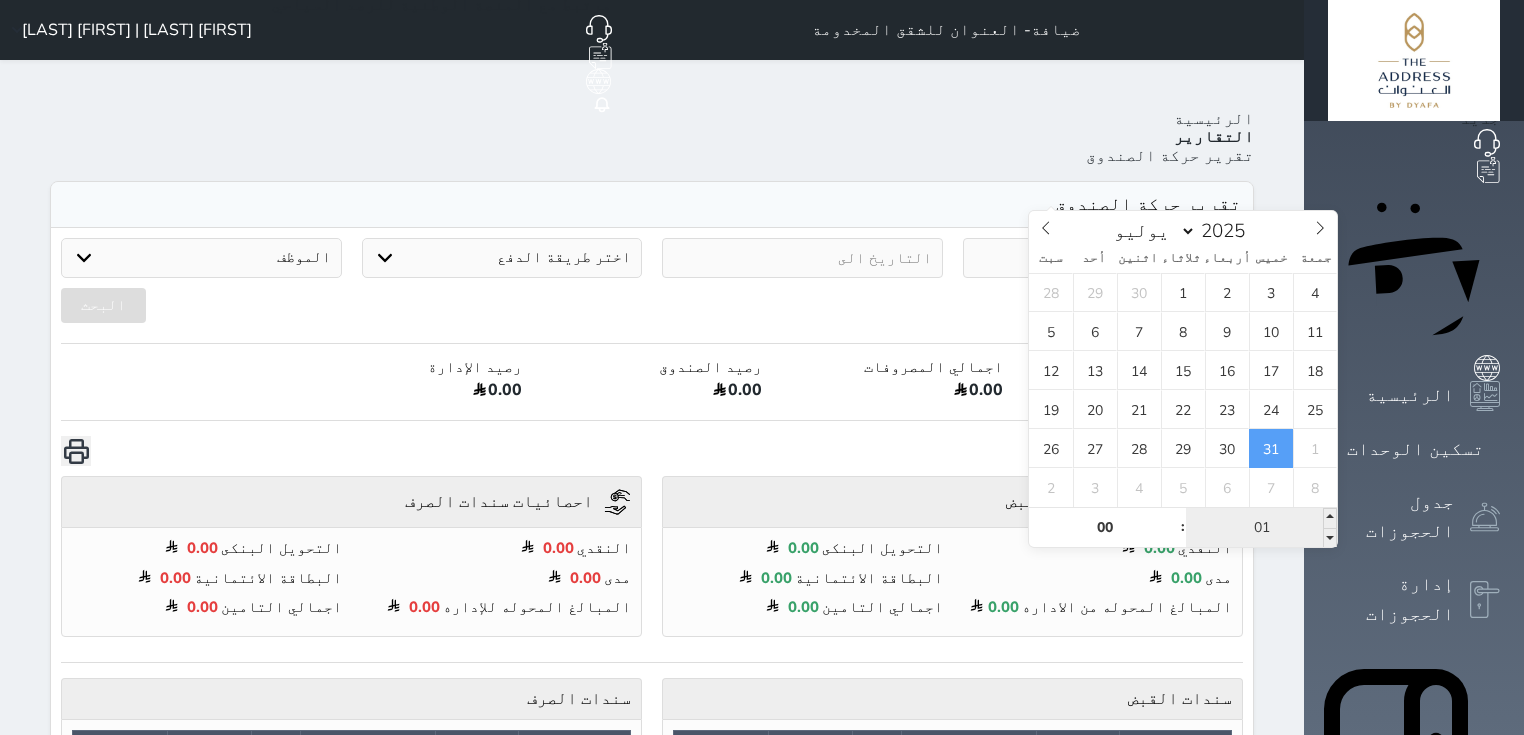 type on "[DATE] [TIME]" 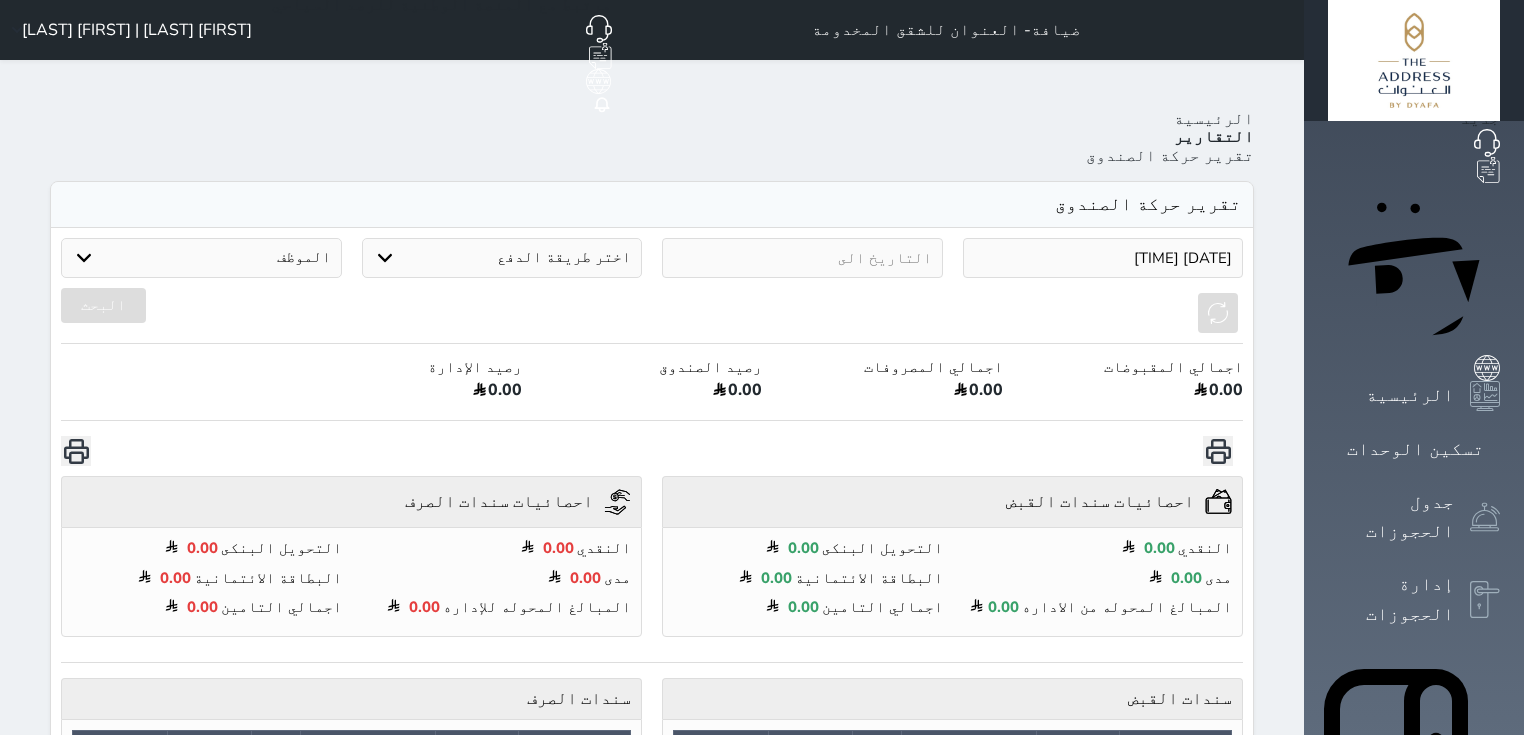 click at bounding box center (802, 258) 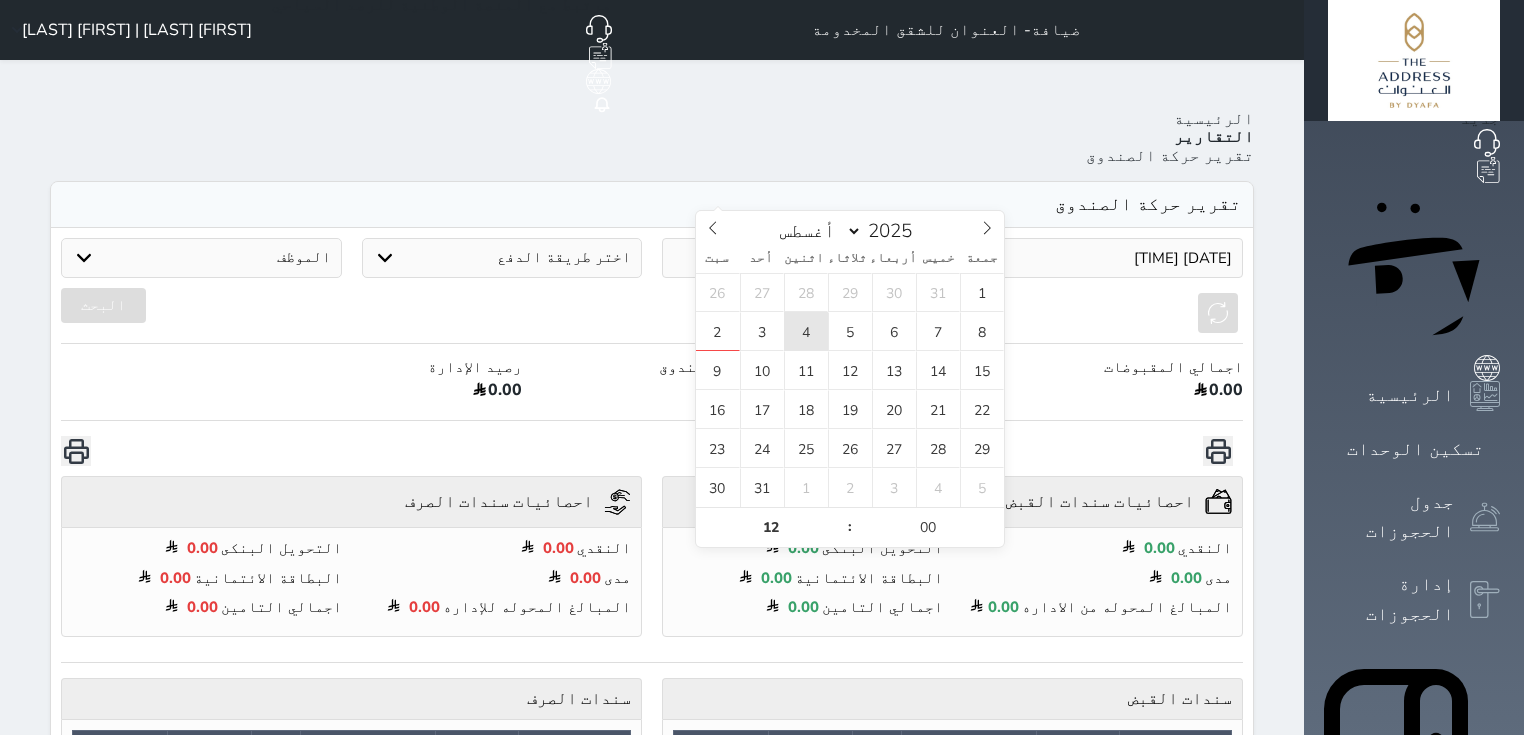 click on "4" at bounding box center (806, 331) 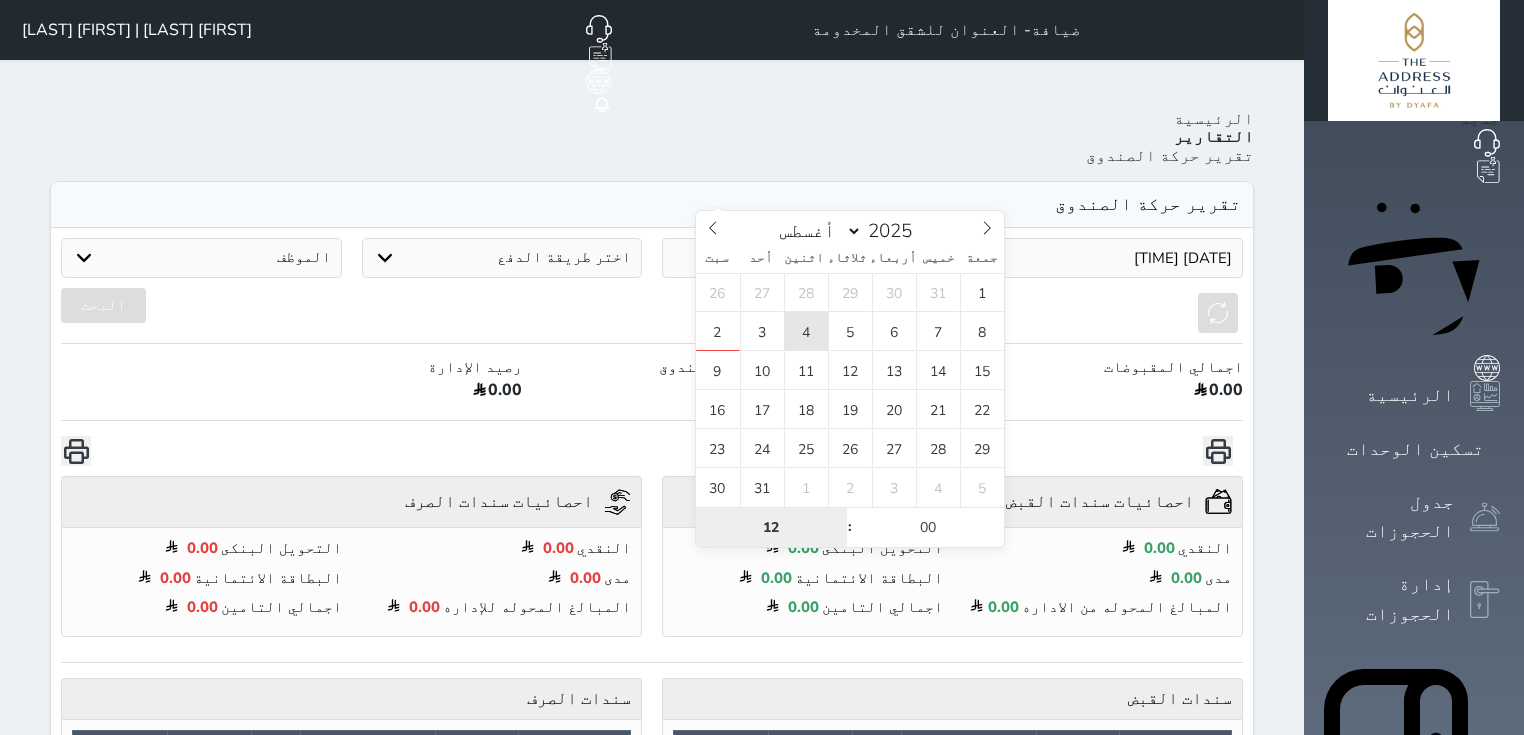 type on "[DATE] [TIME]" 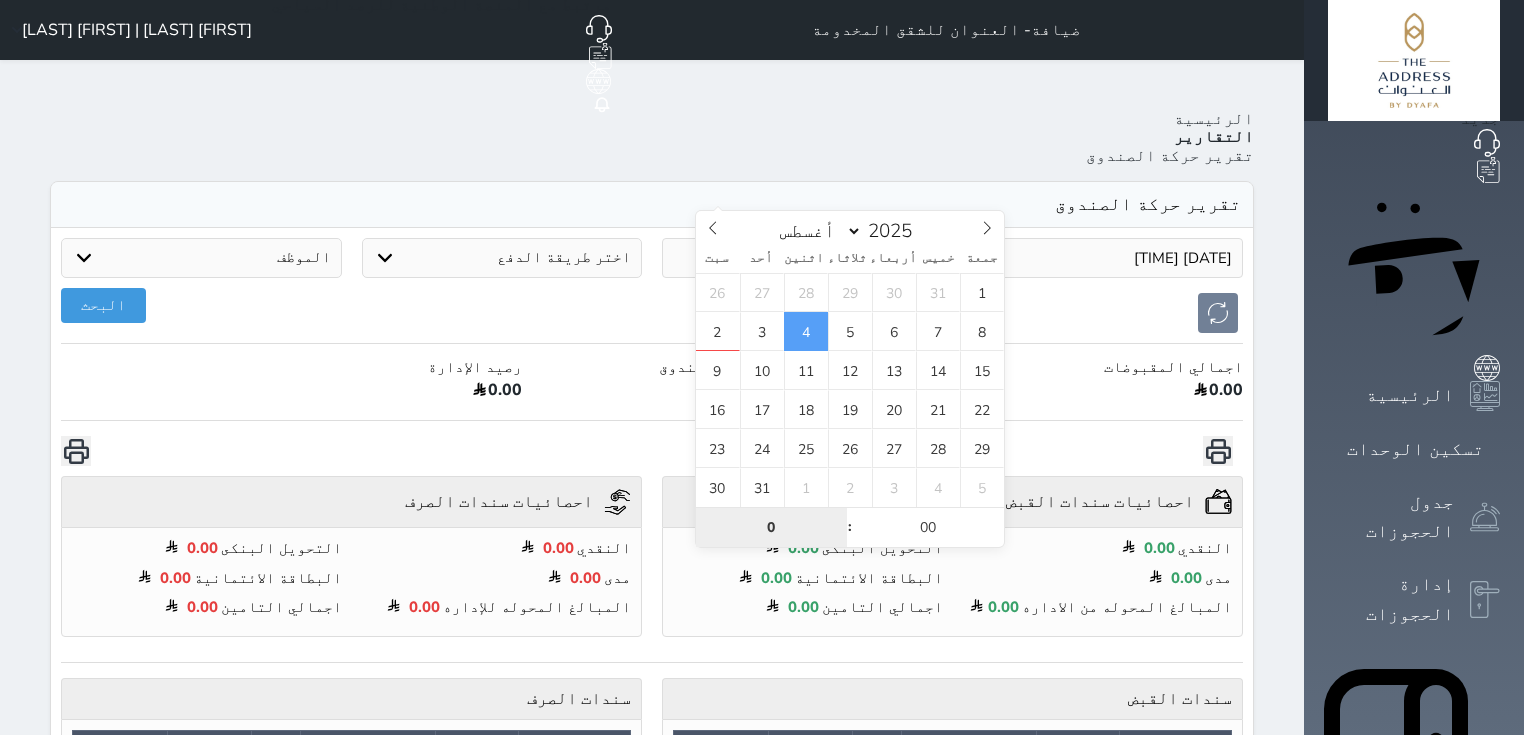 type on "00" 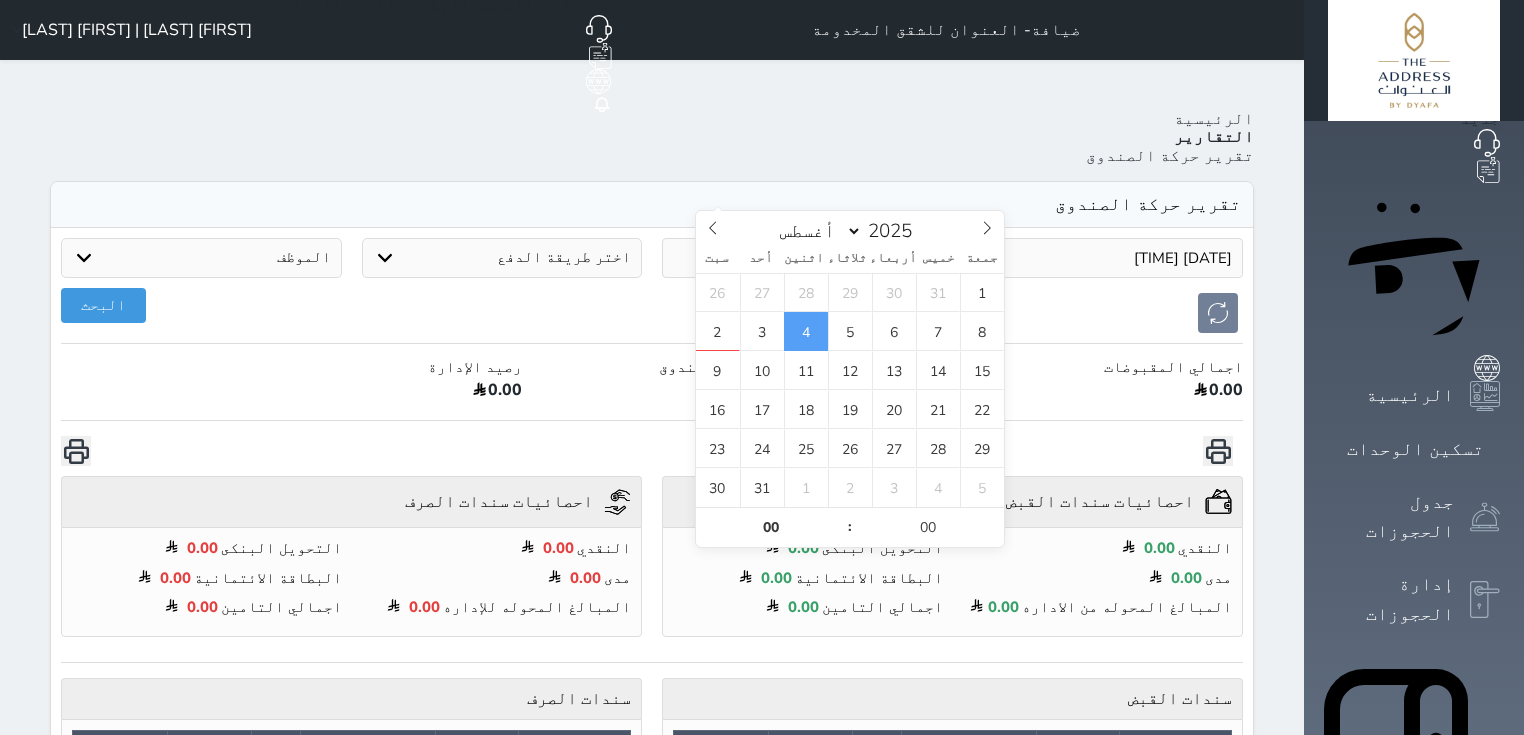 type on "2025-08-04 00:00" 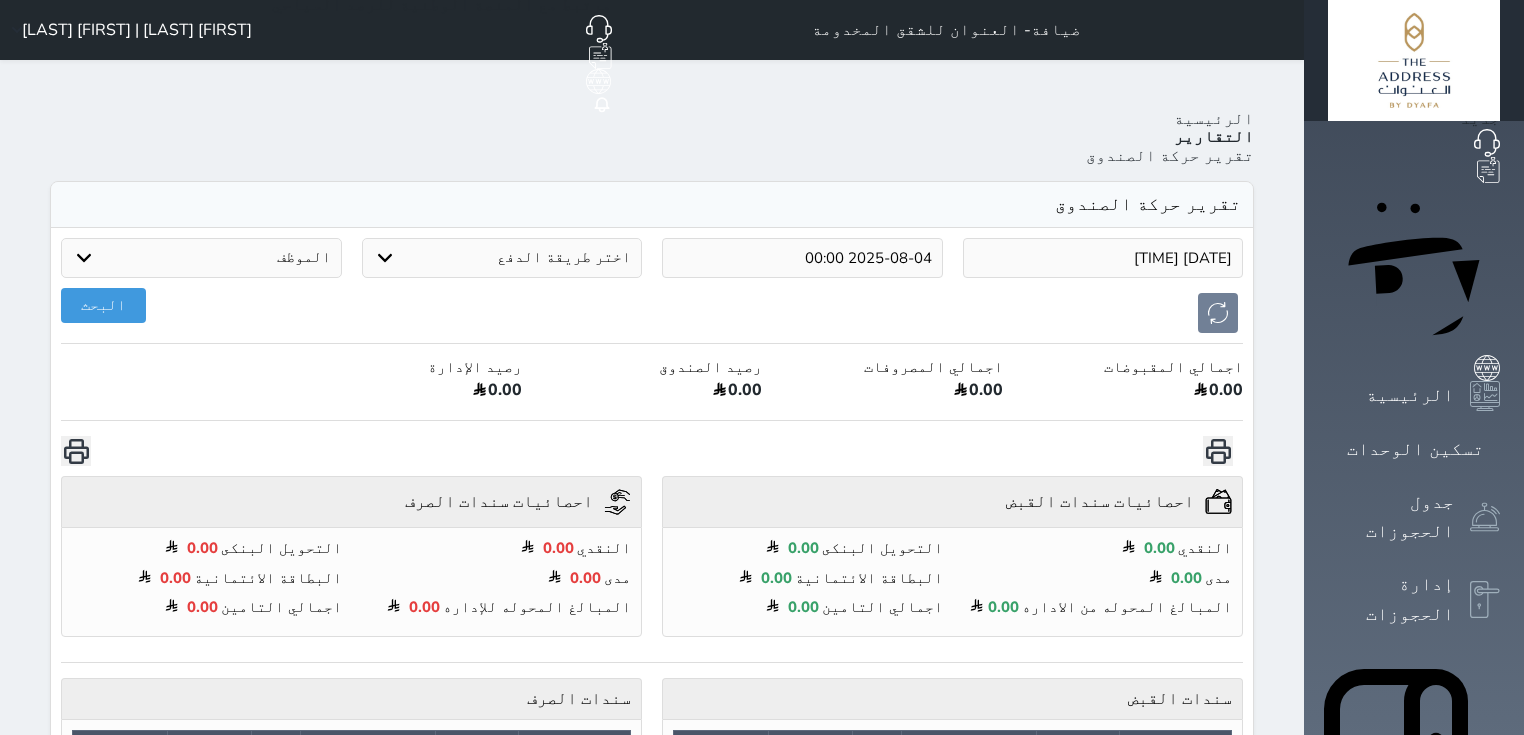 click on "اختر طريقة الدفع   دفع نقدى   تحويل بنكى   مدى   بطاقة ائتمان   آجل" at bounding box center [502, 258] 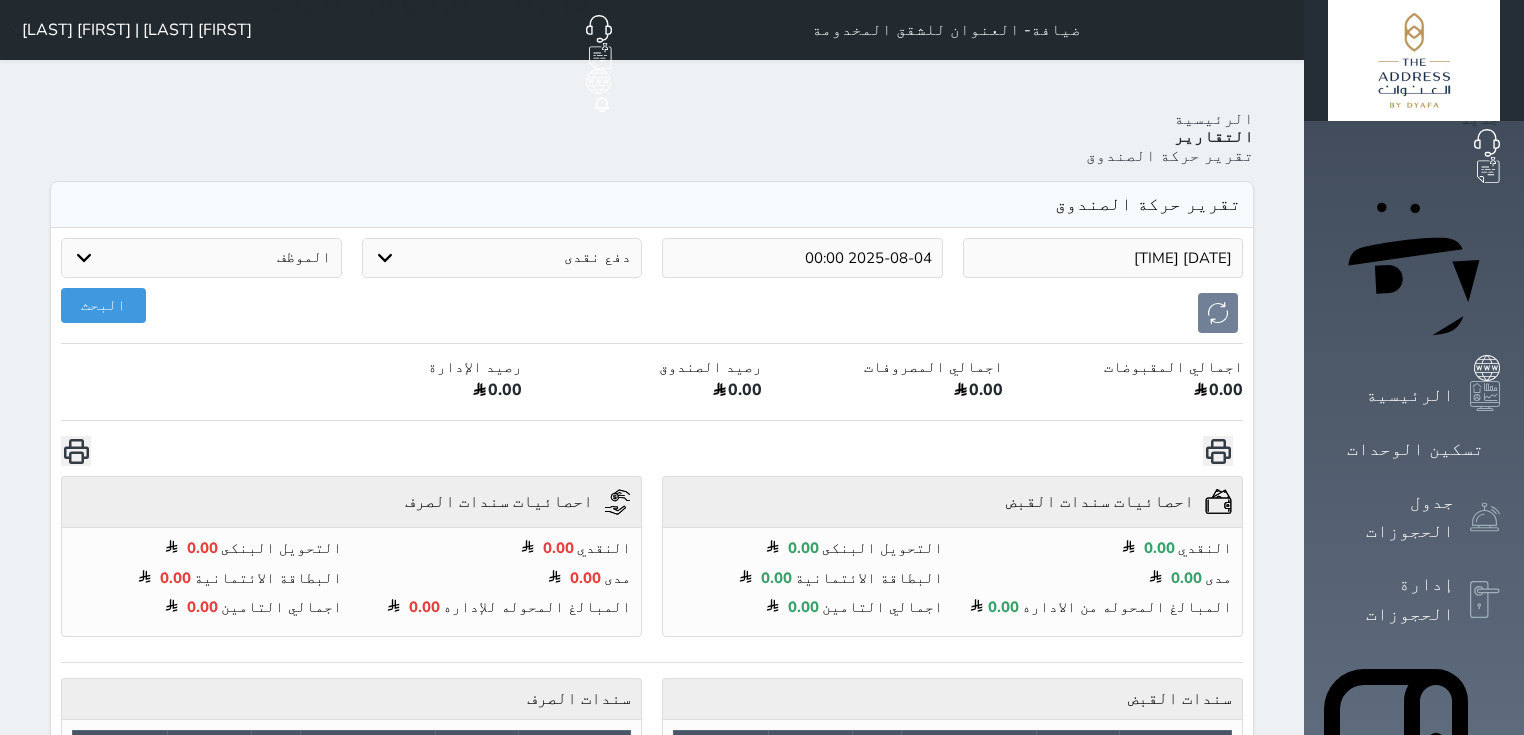 click on "اختر طريقة الدفع   دفع نقدى   تحويل بنكى   مدى   بطاقة ائتمان   آجل" at bounding box center (502, 258) 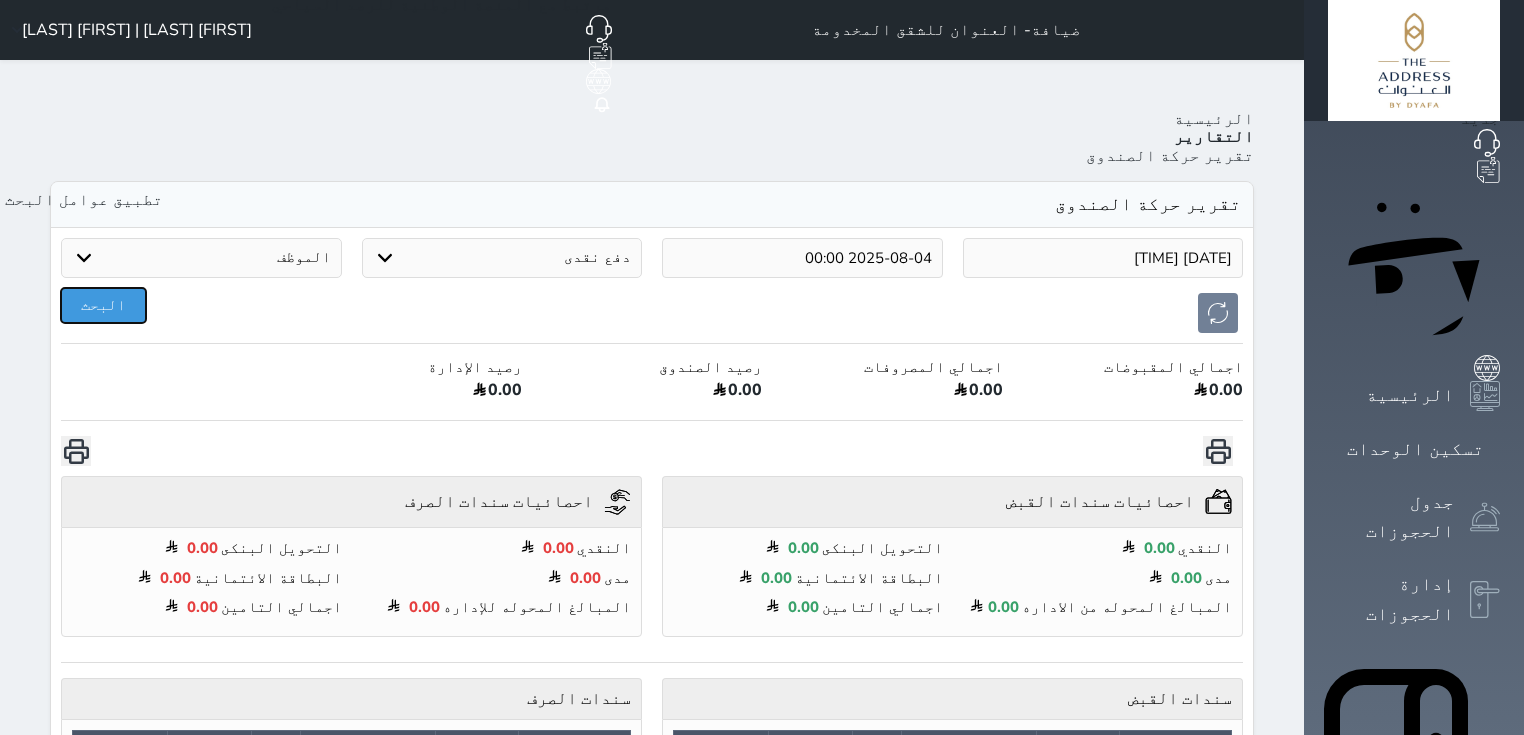 click on "البحث" at bounding box center [103, 305] 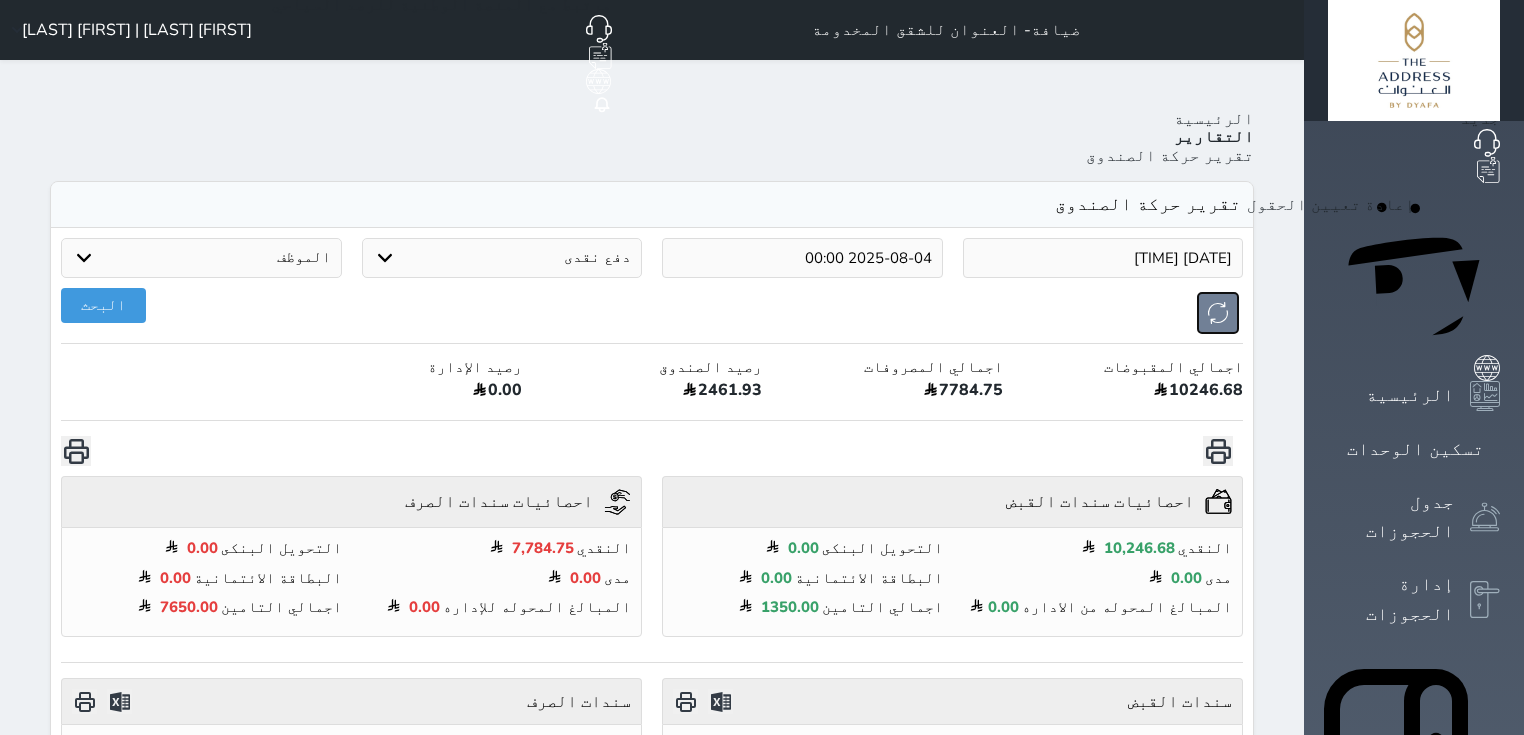 click at bounding box center (1218, 313) 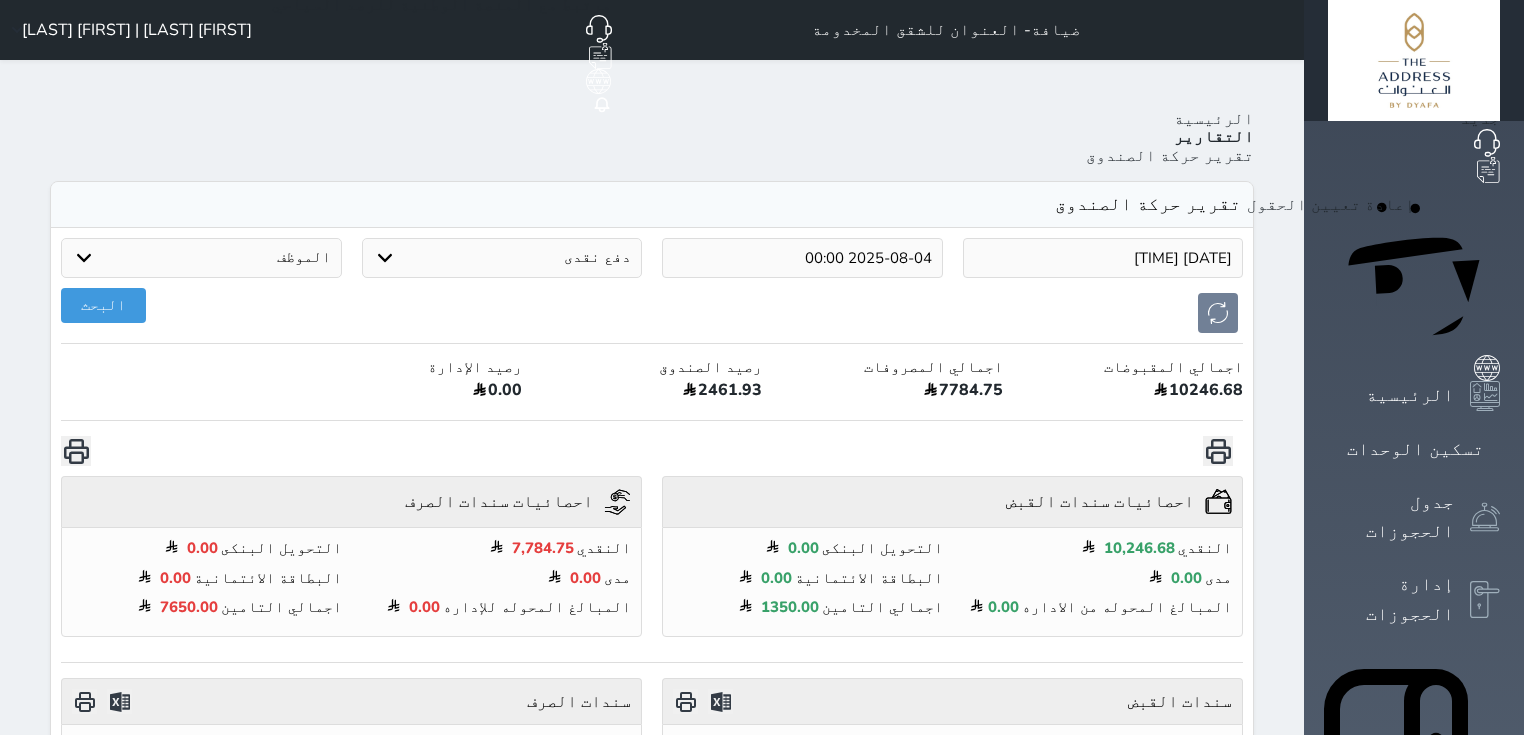 type 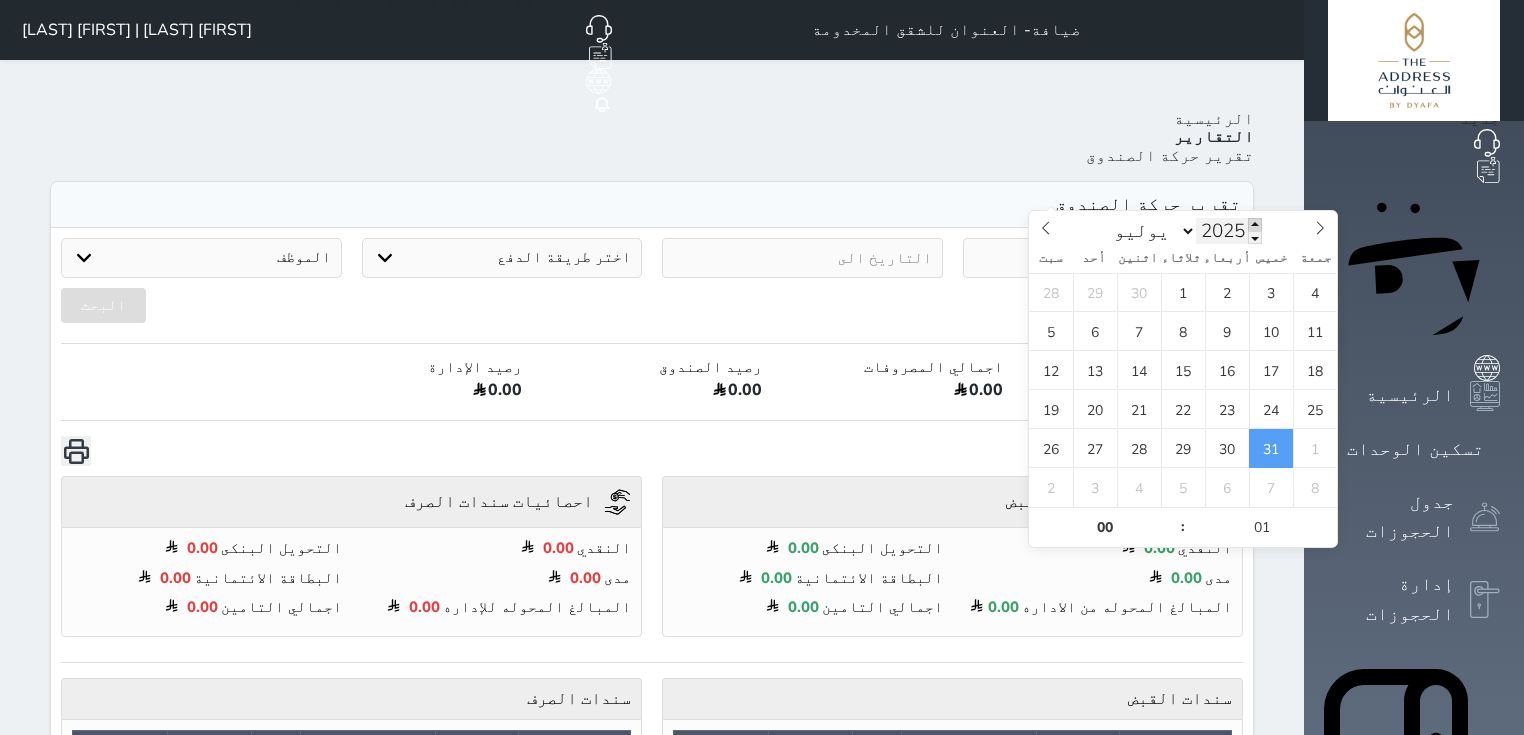 click at bounding box center [1103, 258] 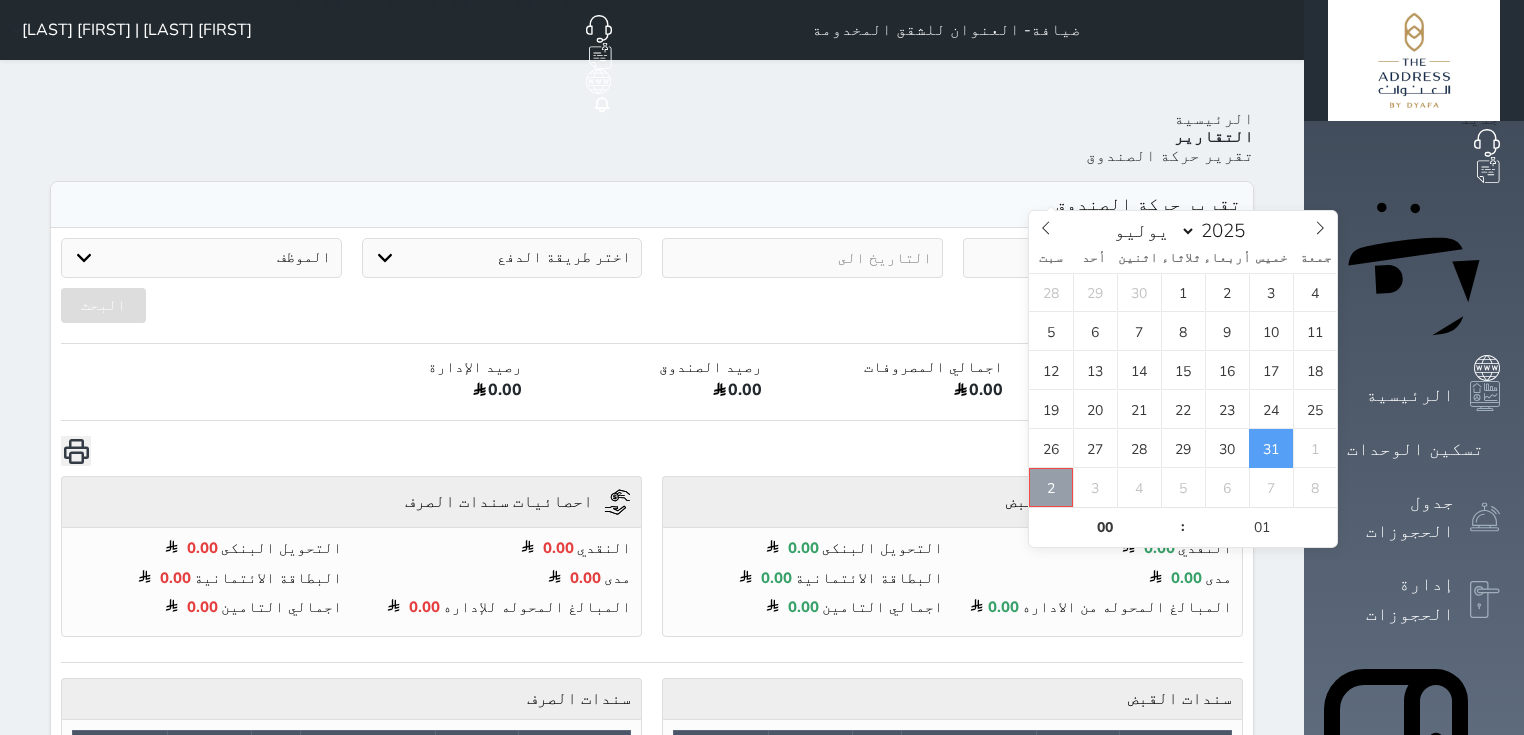 click on "2" at bounding box center [1051, 487] 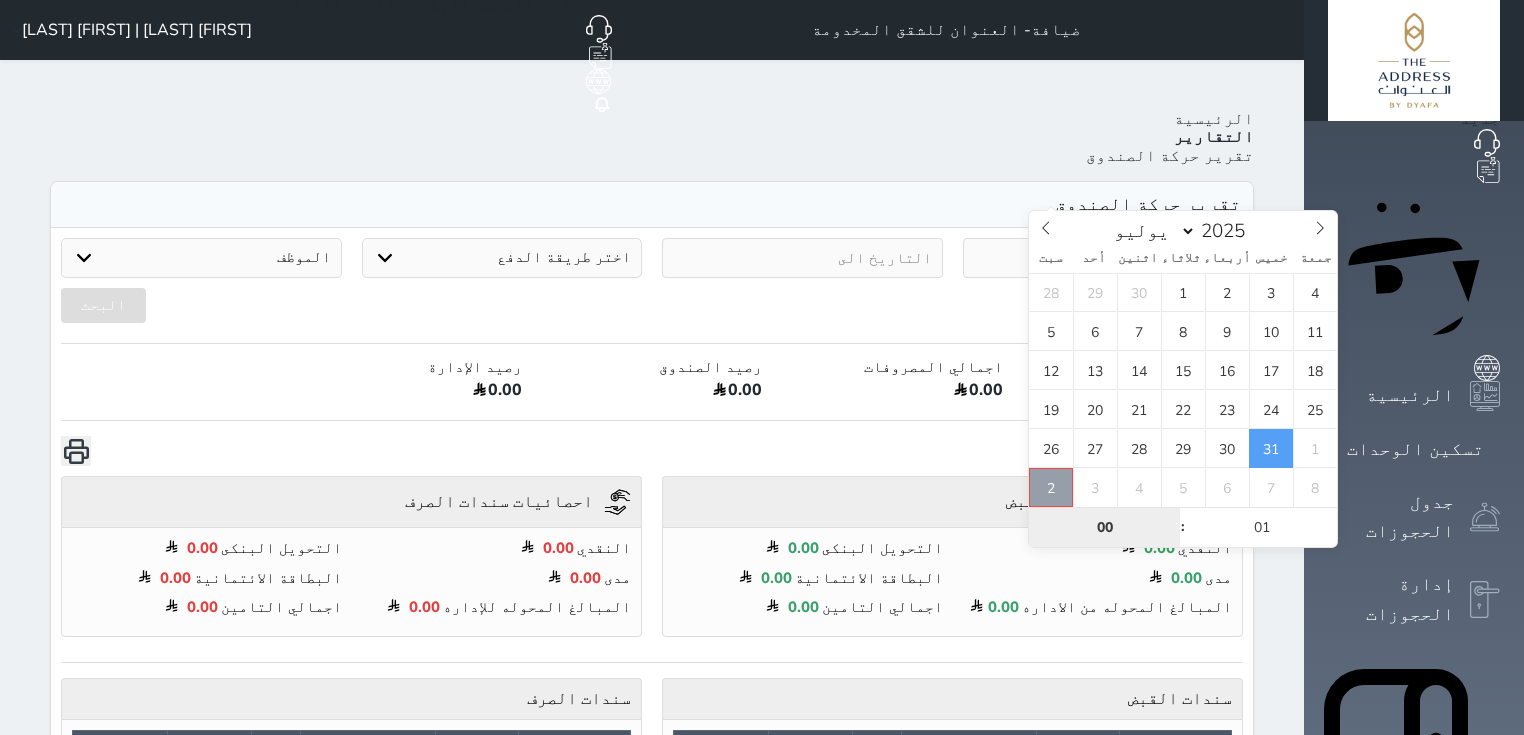 type on "2025-08-02 00:01" 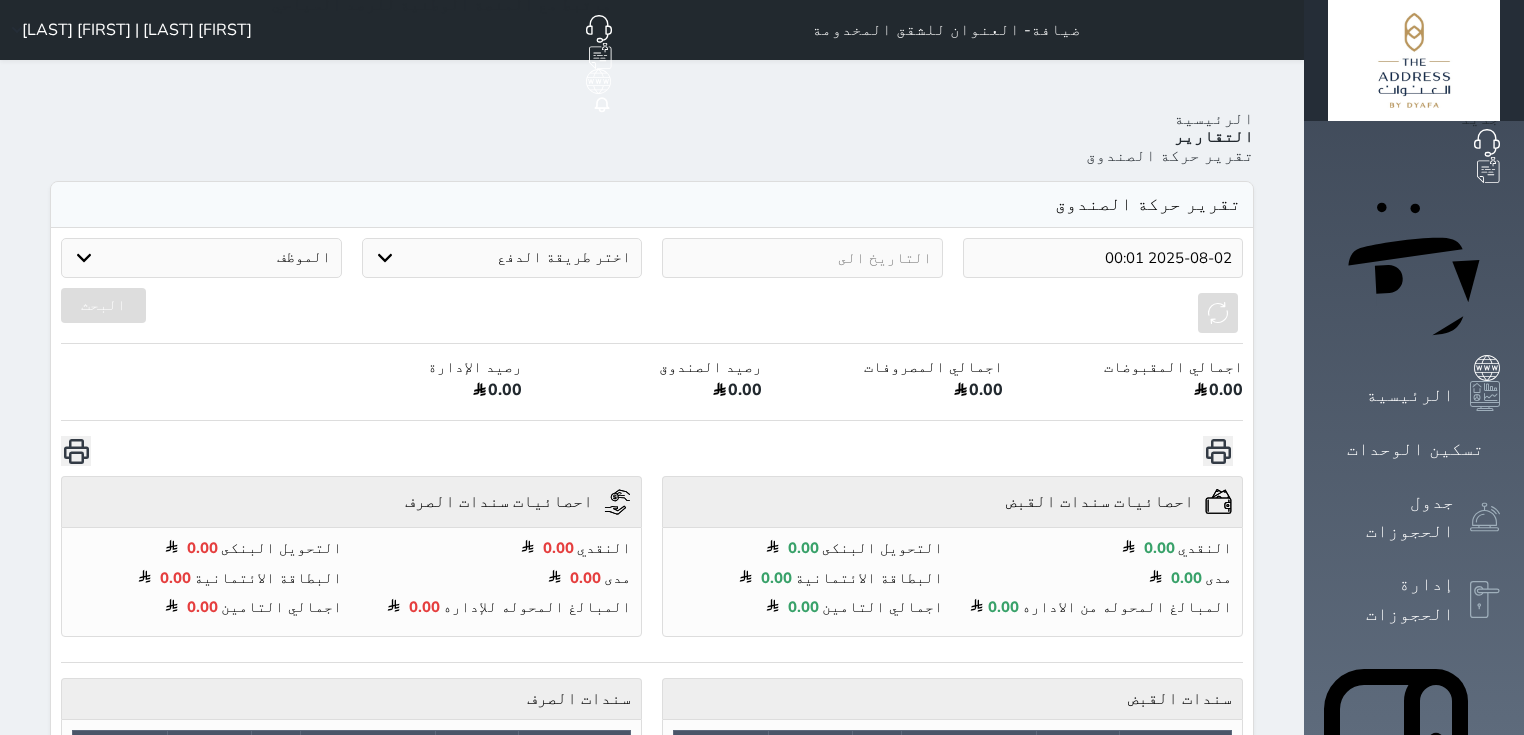 click on "اجمالي المقبوضات   0.00    اجمالي المصروفات   0.00    رصيد الصندوق   0.00    رصيد الإدارة   0.00" at bounding box center (652, 387) 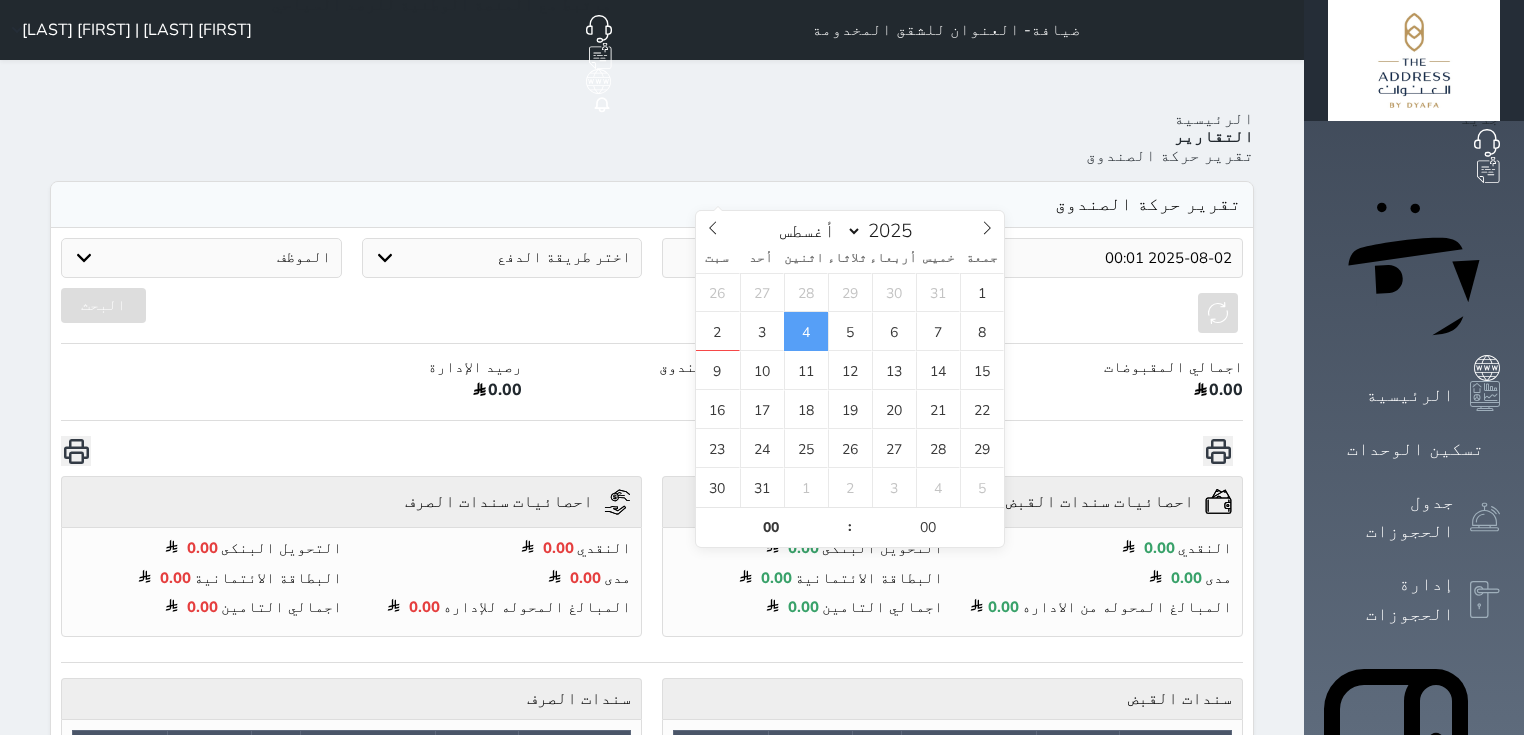 click on "0.00" at bounding box center [652, 393] 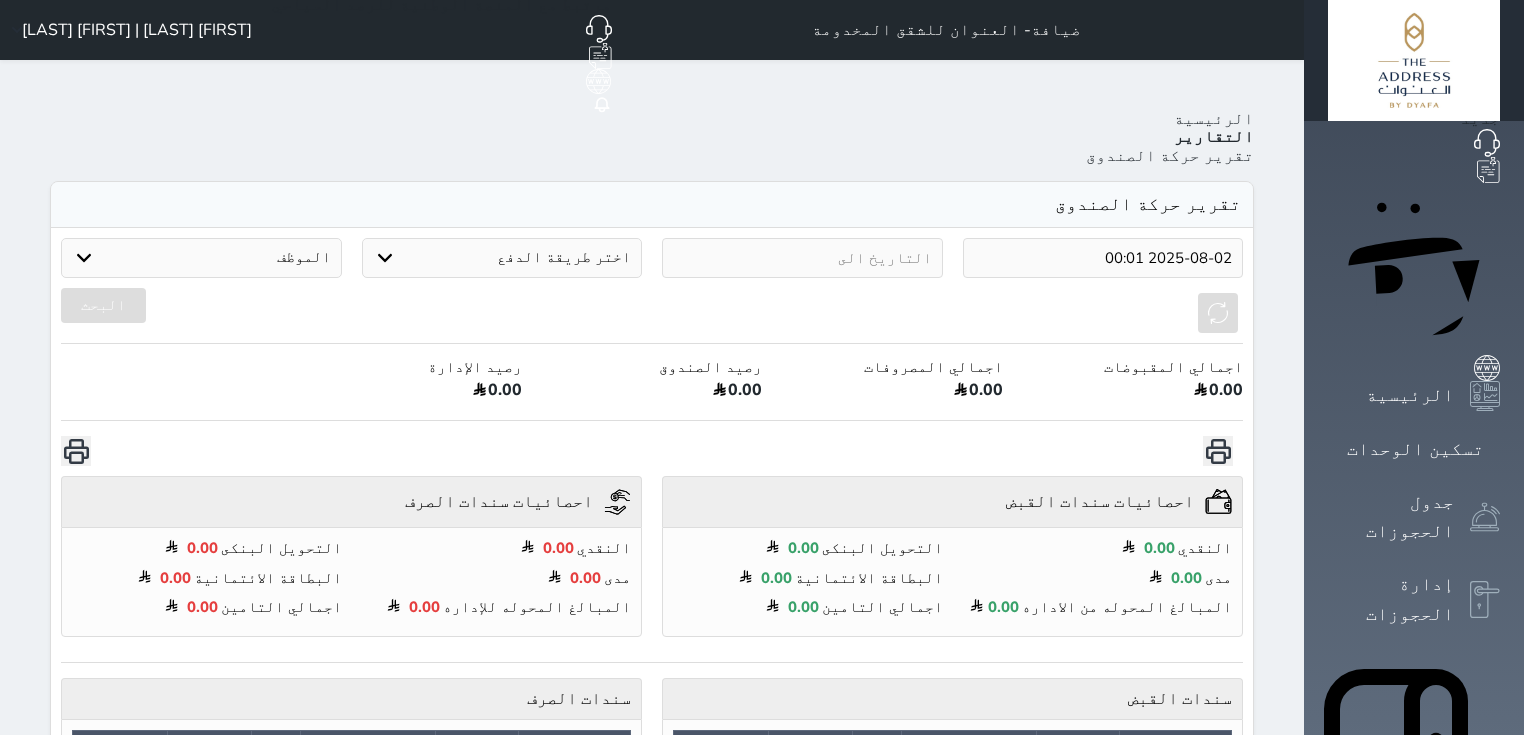 click on "اختر طريقة الدفع   دفع نقدى   تحويل بنكى   مدى   بطاقة ائتمان   آجل" at bounding box center (502, 258) 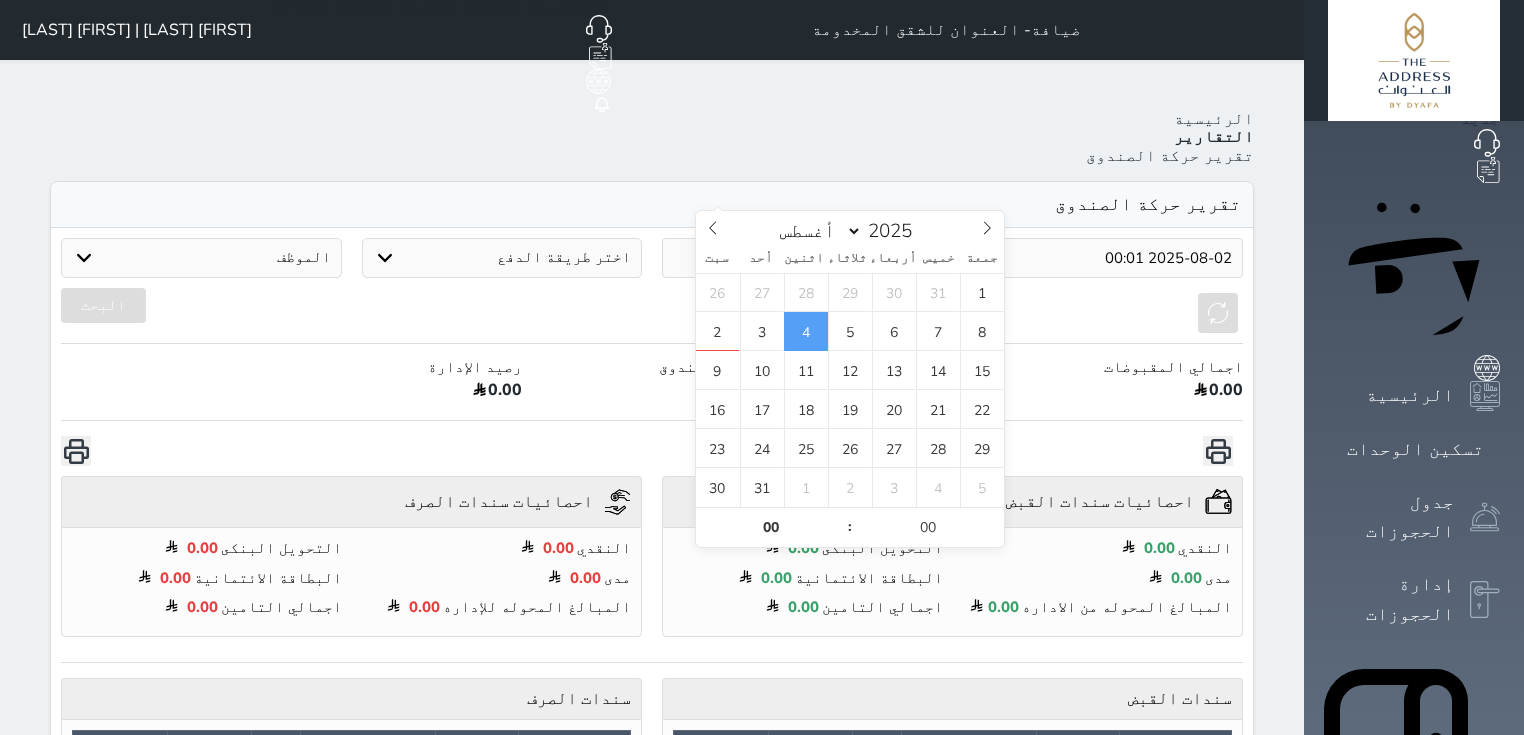 click on "4" at bounding box center [806, 331] 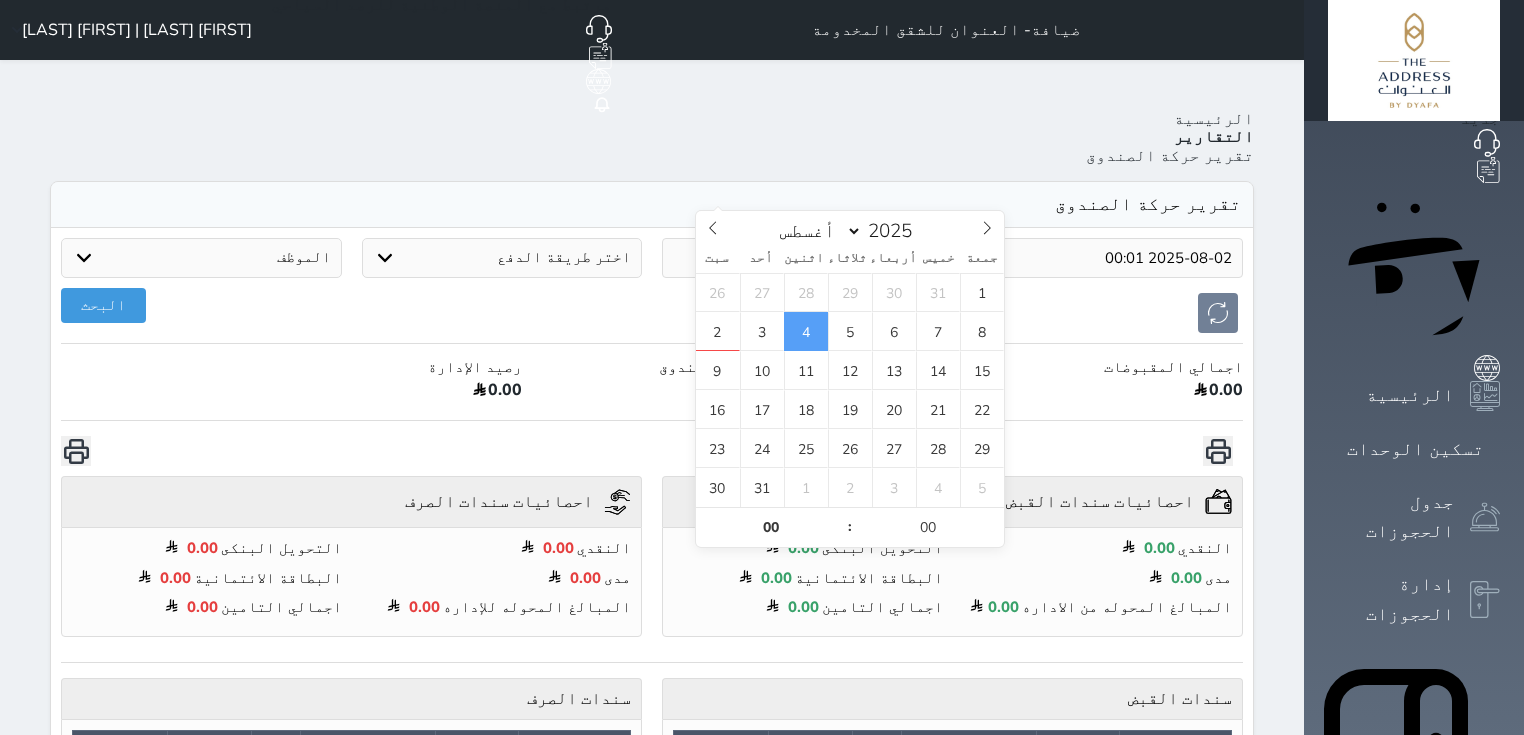 click on "[DATE] [TIME]   [DATE] [TIME]   اختر طريقة الدفع   دفع نقدى   تحويل بنكى   مدى   بطاقة ائتمان   آجل   الموظف   [FIRST] [LAST] [FIRST] [LAST] [FIRST] [LAST] [FIRST] [LAST] [FIRST] [LAST] [FIRST] [LAST] [FIRST] [LAST] [FIRST] [LAST] [FIRST] [LAST] [FIRST] [LAST] [FIRST] [LAST] [FIRST] [LAST] [FIRST] [LAST] [FIRST] [LAST] [FIRST] [LAST] [FIRST] [LAST] [FIRST] [LAST] [FIRST] [LAST] [FIRST] [LAST] [FIRST] [LAST]           0.00      0.00" at bounding box center (652, 560) 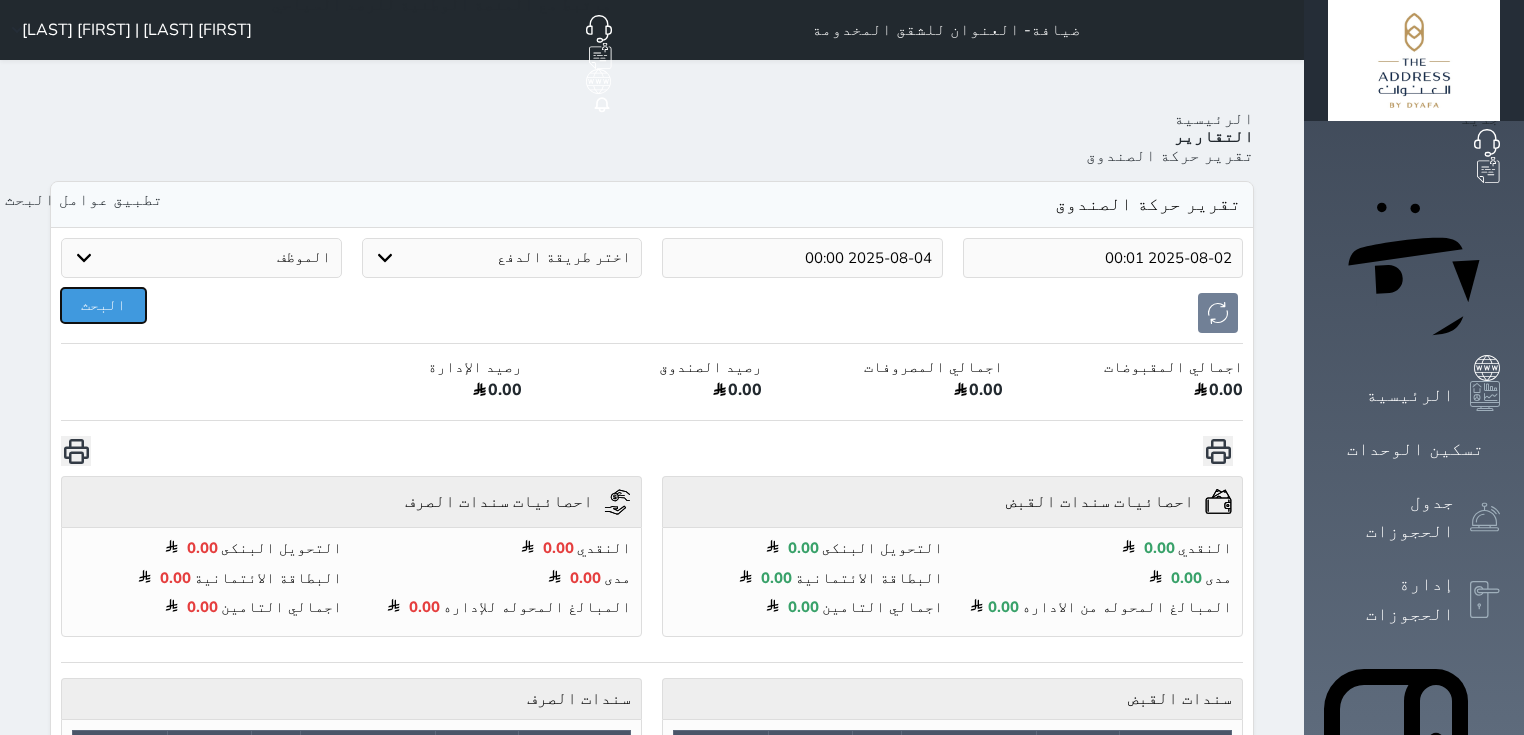 click on "البحث" at bounding box center (103, 305) 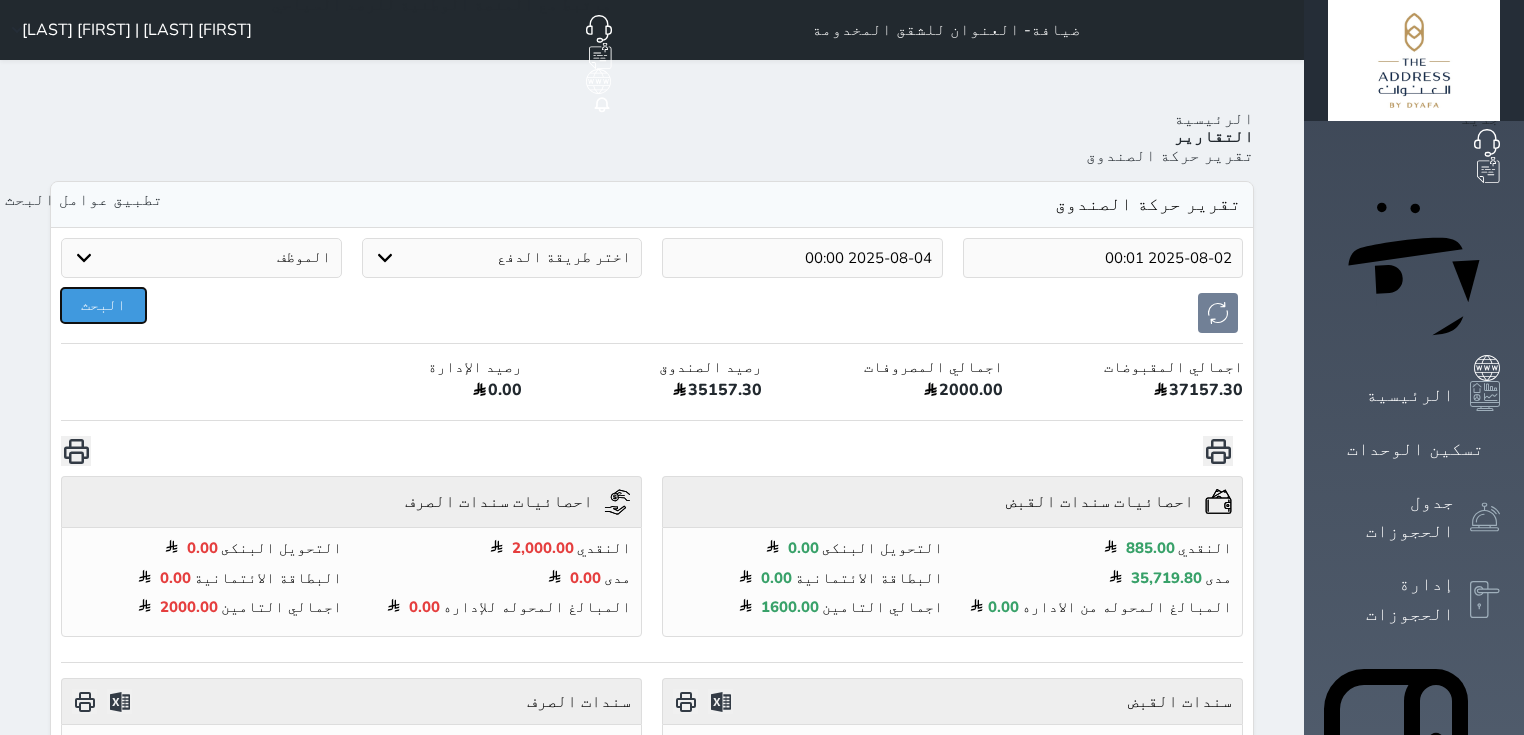 click on "البحث" at bounding box center [103, 305] 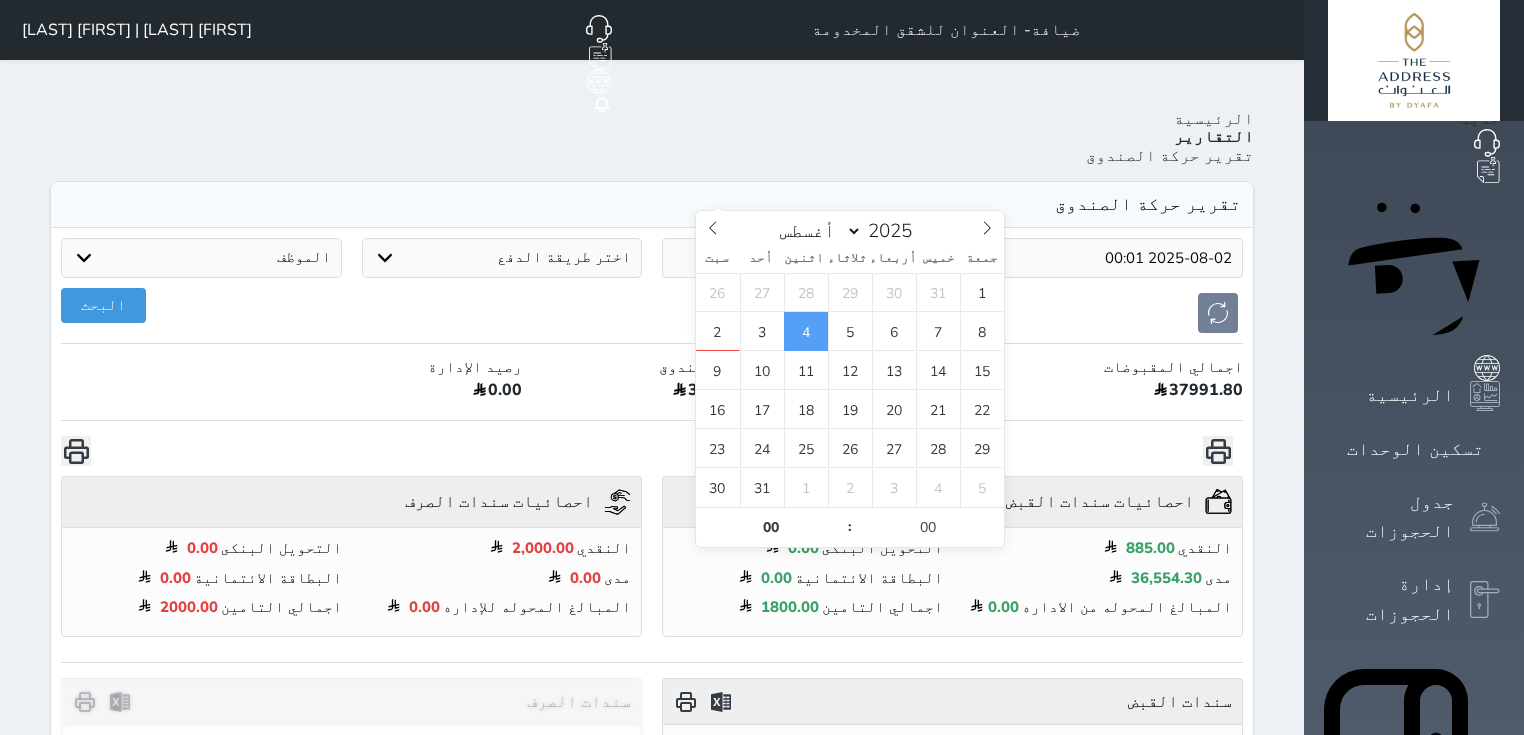 click on "2025-08-04 00:00" at bounding box center (802, 258) 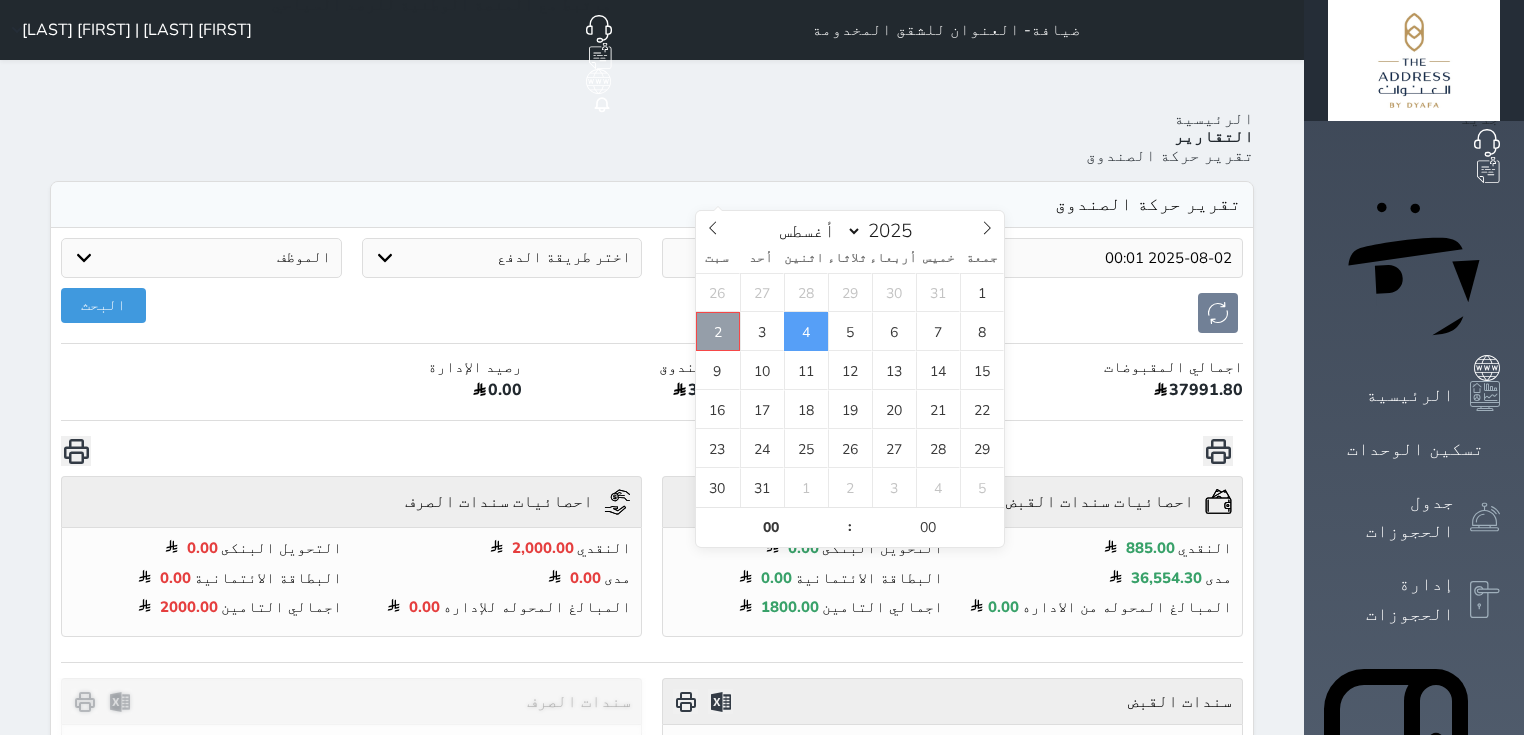 click on "2" at bounding box center [718, 331] 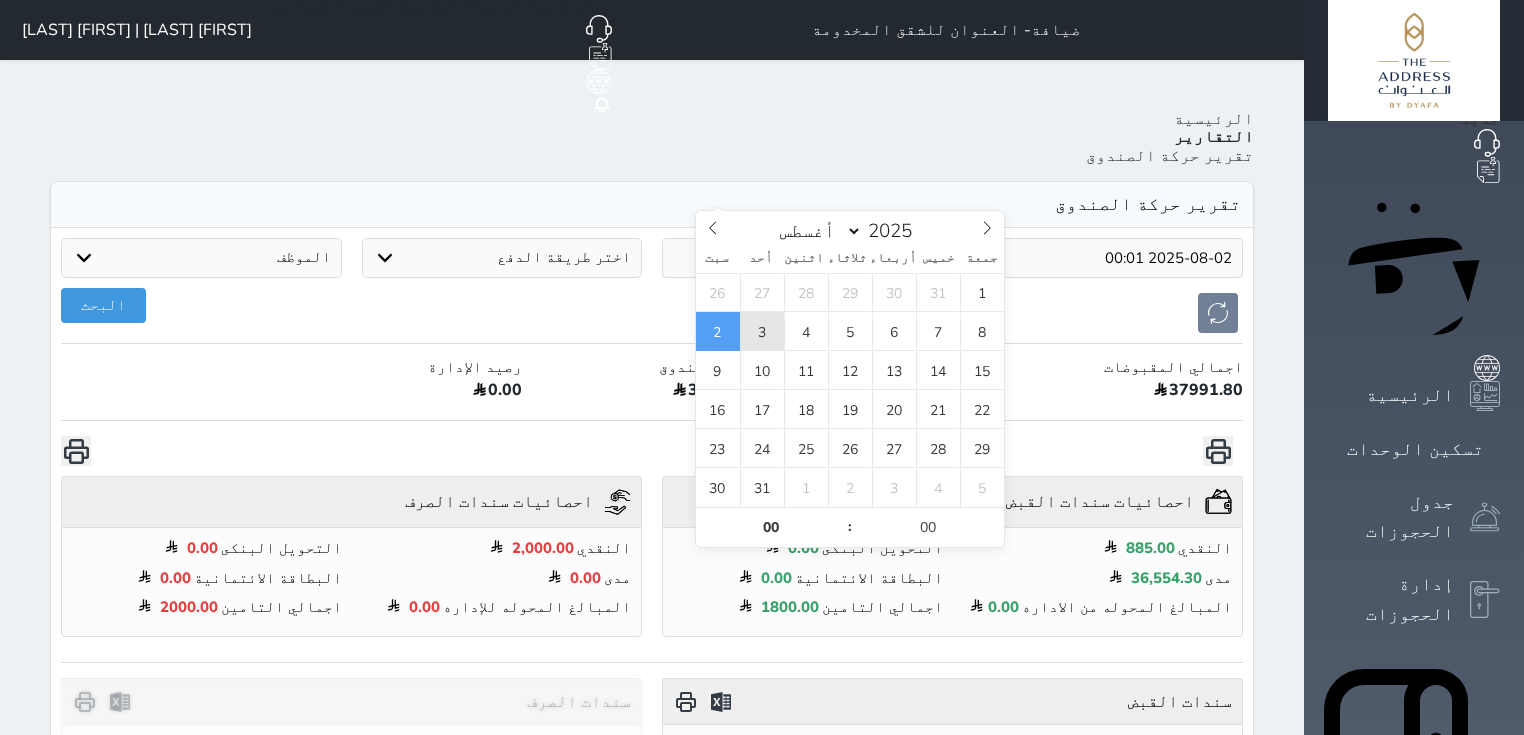 click on "3" at bounding box center (762, 331) 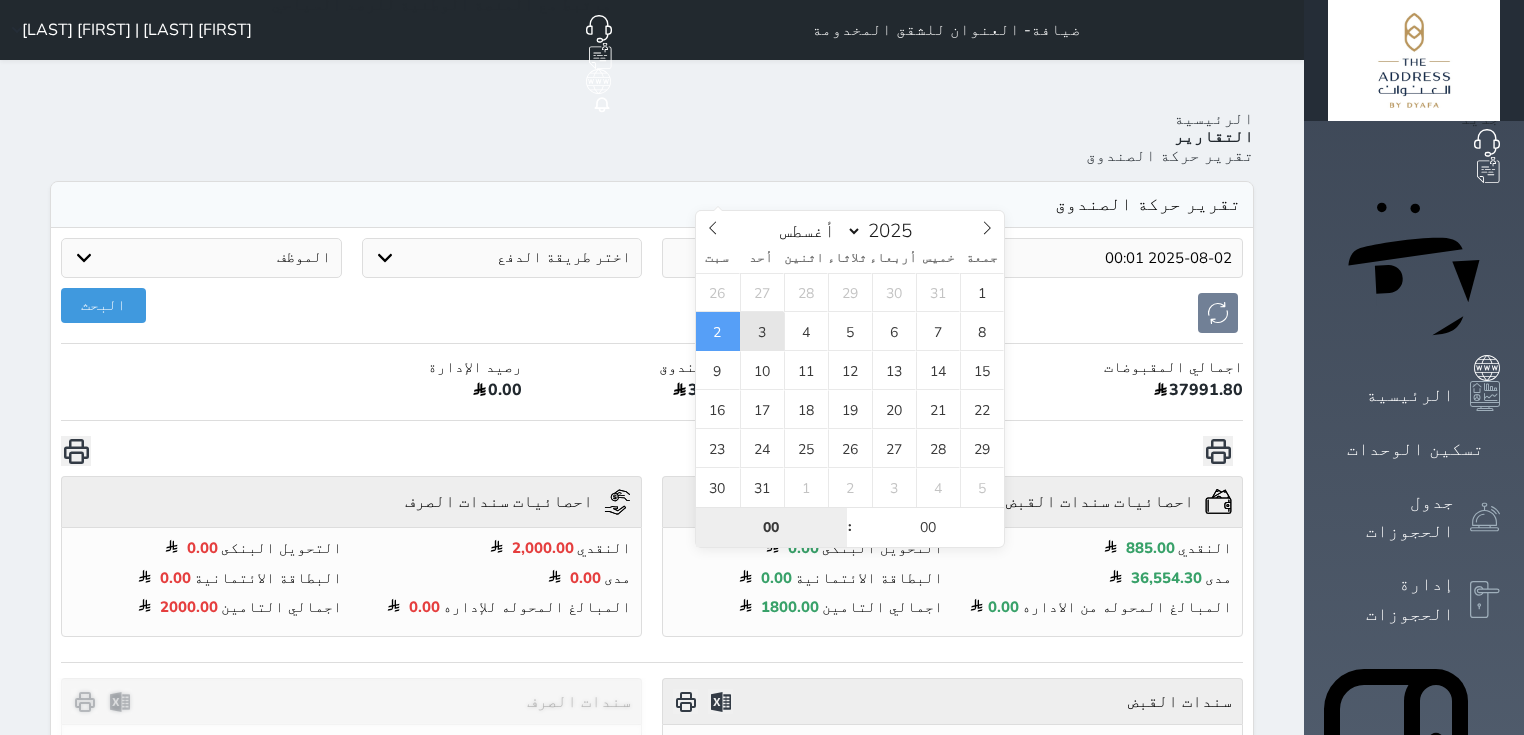 type on "2025-08-03 00:00" 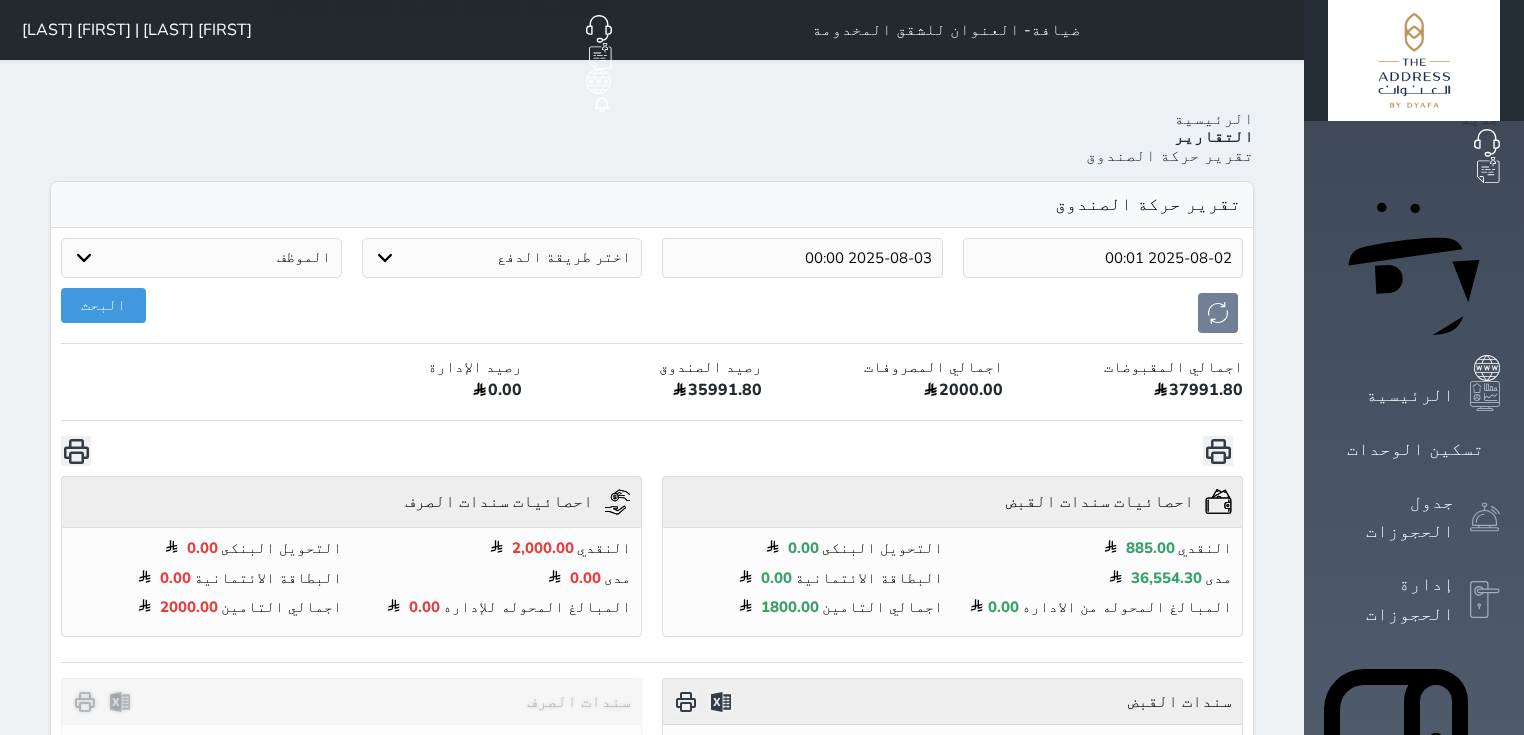 click on "[DATE] [TIME]   [DATE] [TIME]   اختر طريقة الدفع   دفع نقدى   تحويل بنكى   مدى   بطاقة ائتمان   آجل   الموظف   [FIRST] [LAST] [FIRST] [LAST] [FIRST] [LAST] [FIRST] [LAST] [FIRST] [LAST] [FIRST] [LAST] [FIRST] [LAST] [FIRST] [LAST] [FIRST] [LAST] [FIRST] [LAST] [FIRST] [LAST] [FIRST] [LAST] [FIRST] [LAST] [FIRST] [LAST] [FIRST] [LAST] [FIRST] [LAST] [FIRST] [LAST] [FIRST] [LAST] [FIRST] [LAST]           37991.80" at bounding box center [652, 1365] 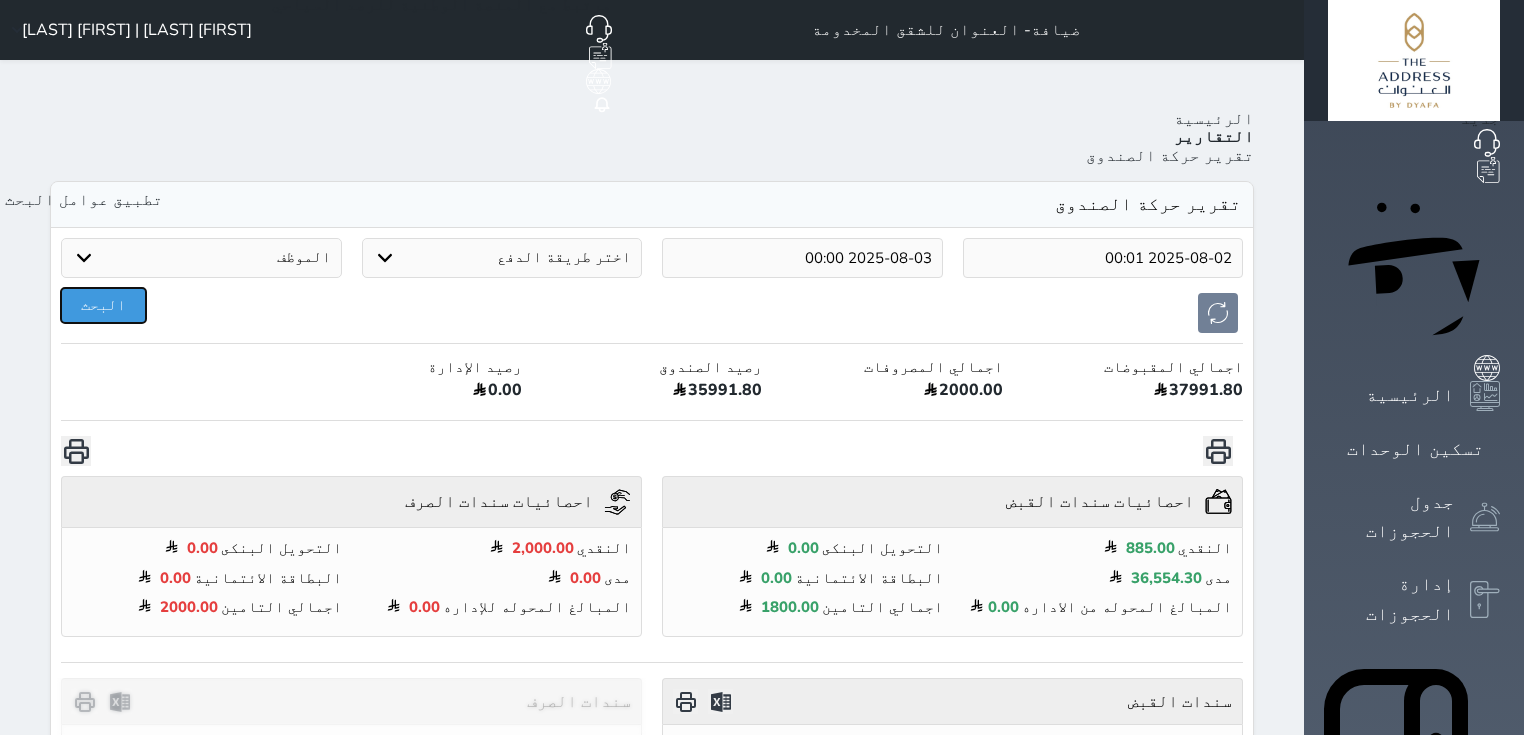 click on "البحث" at bounding box center [103, 305] 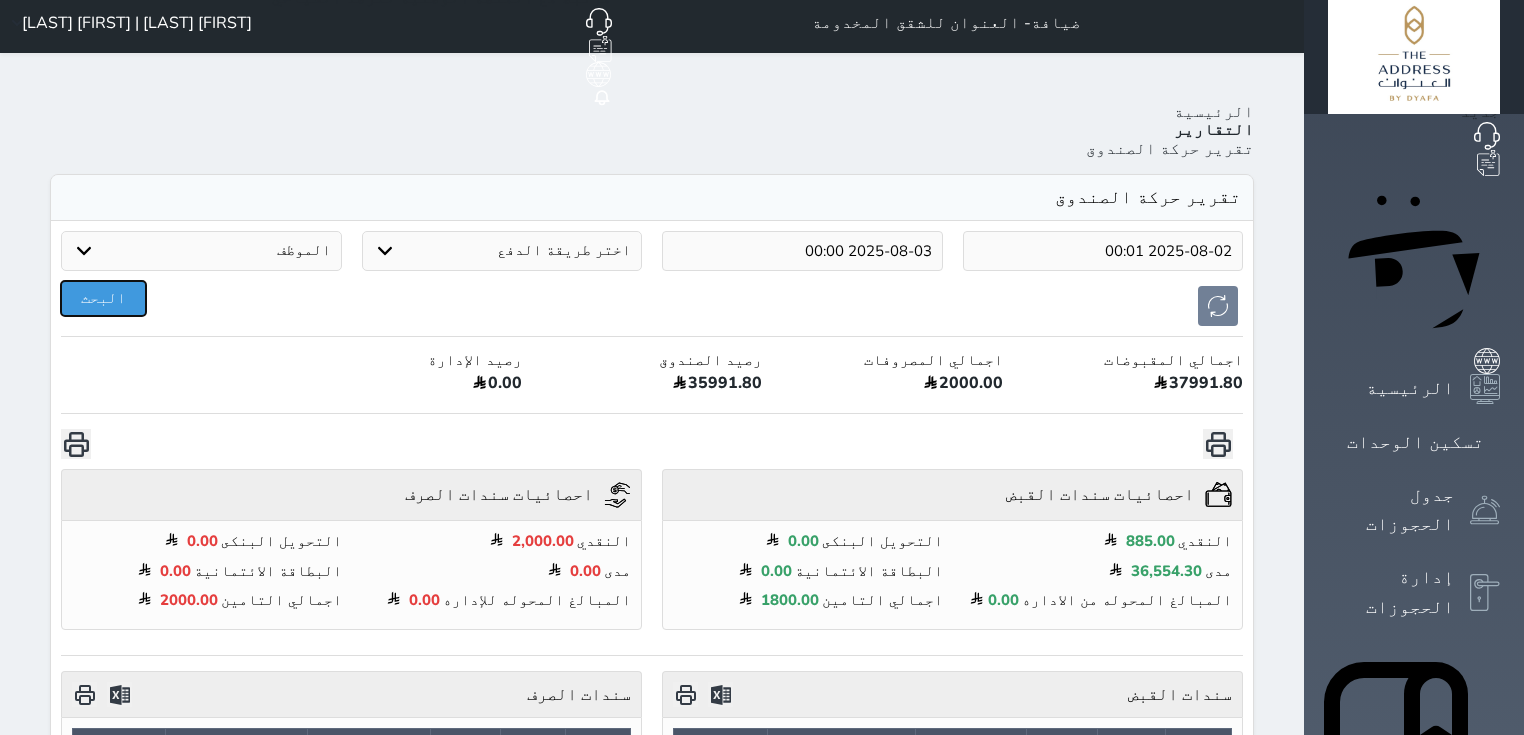 scroll, scrollTop: 0, scrollLeft: 0, axis: both 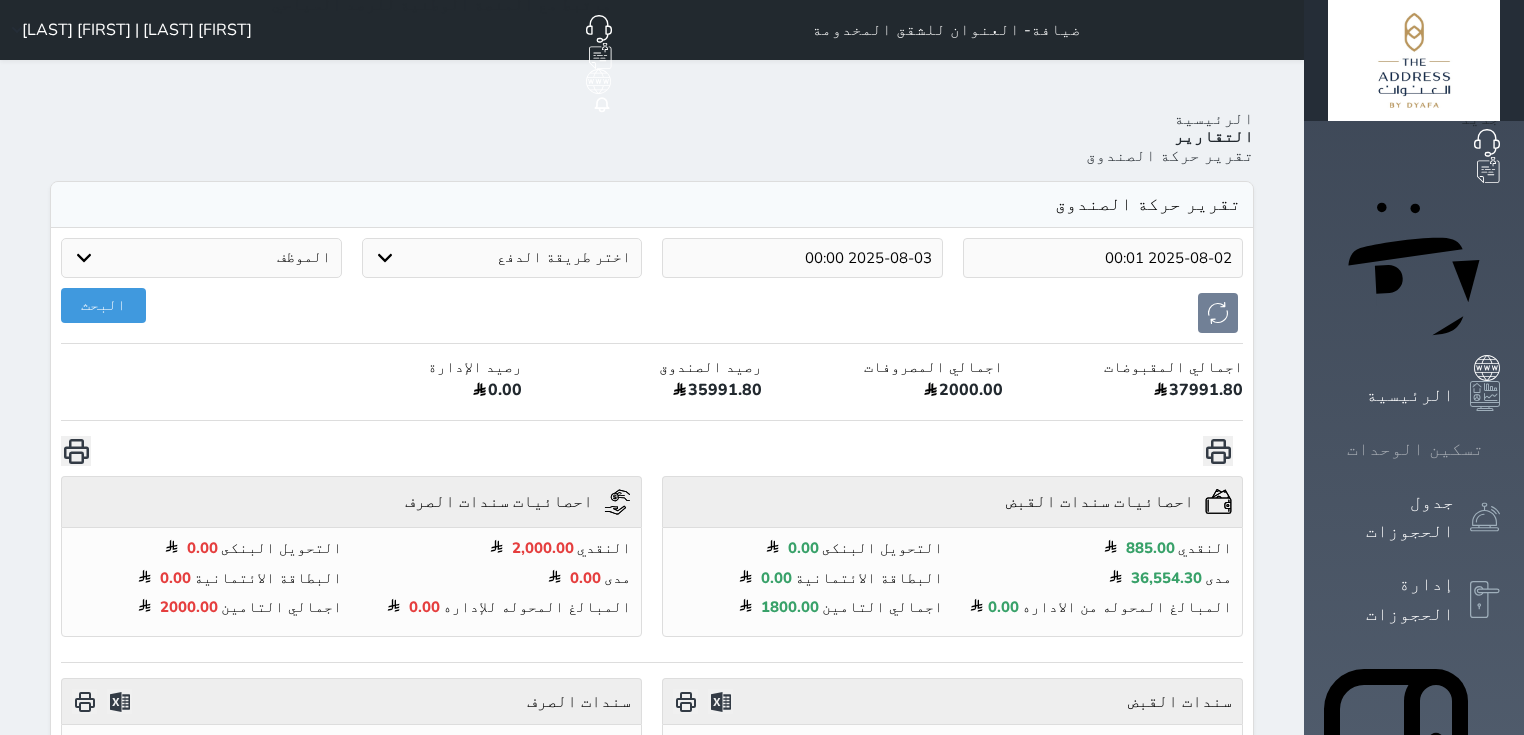 click 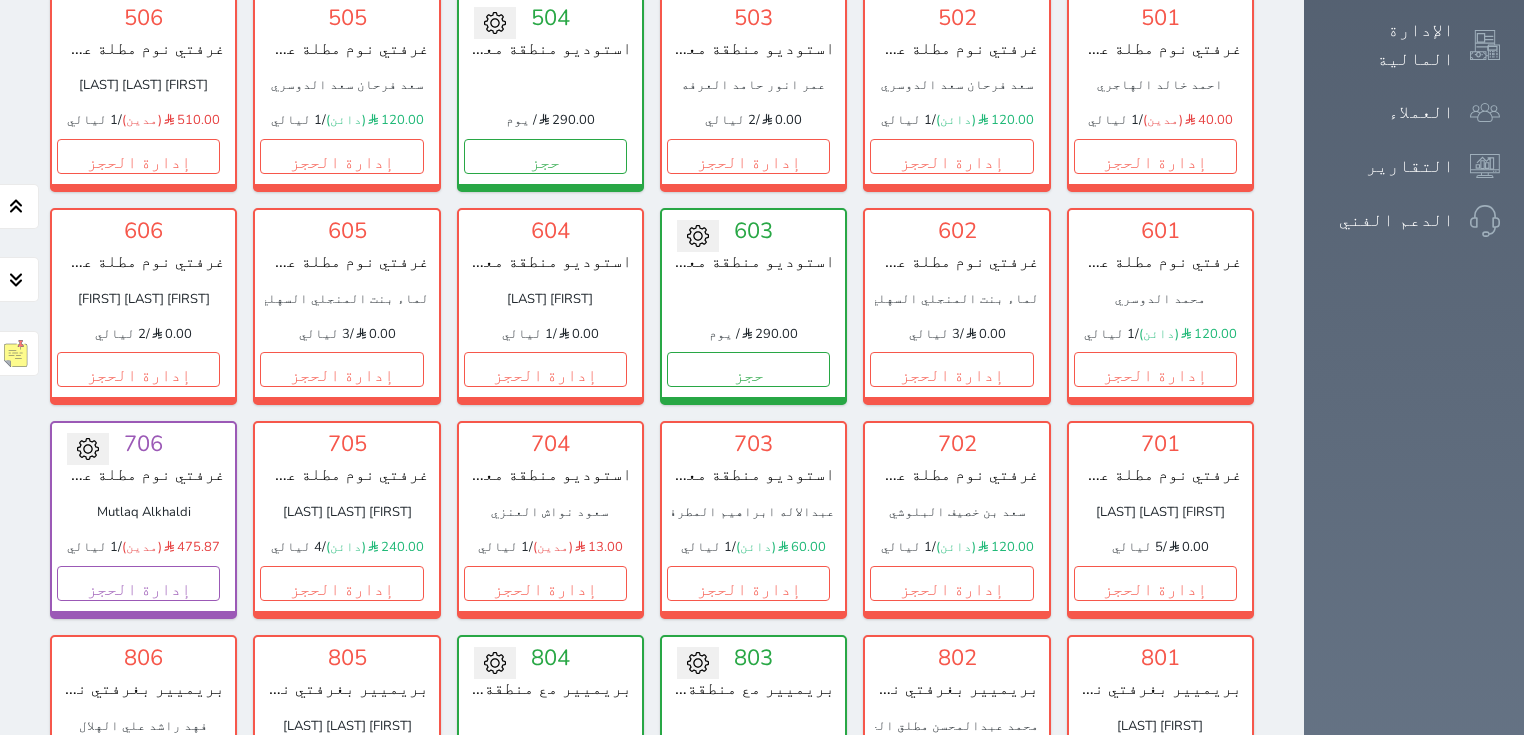scroll, scrollTop: 2320, scrollLeft: 0, axis: vertical 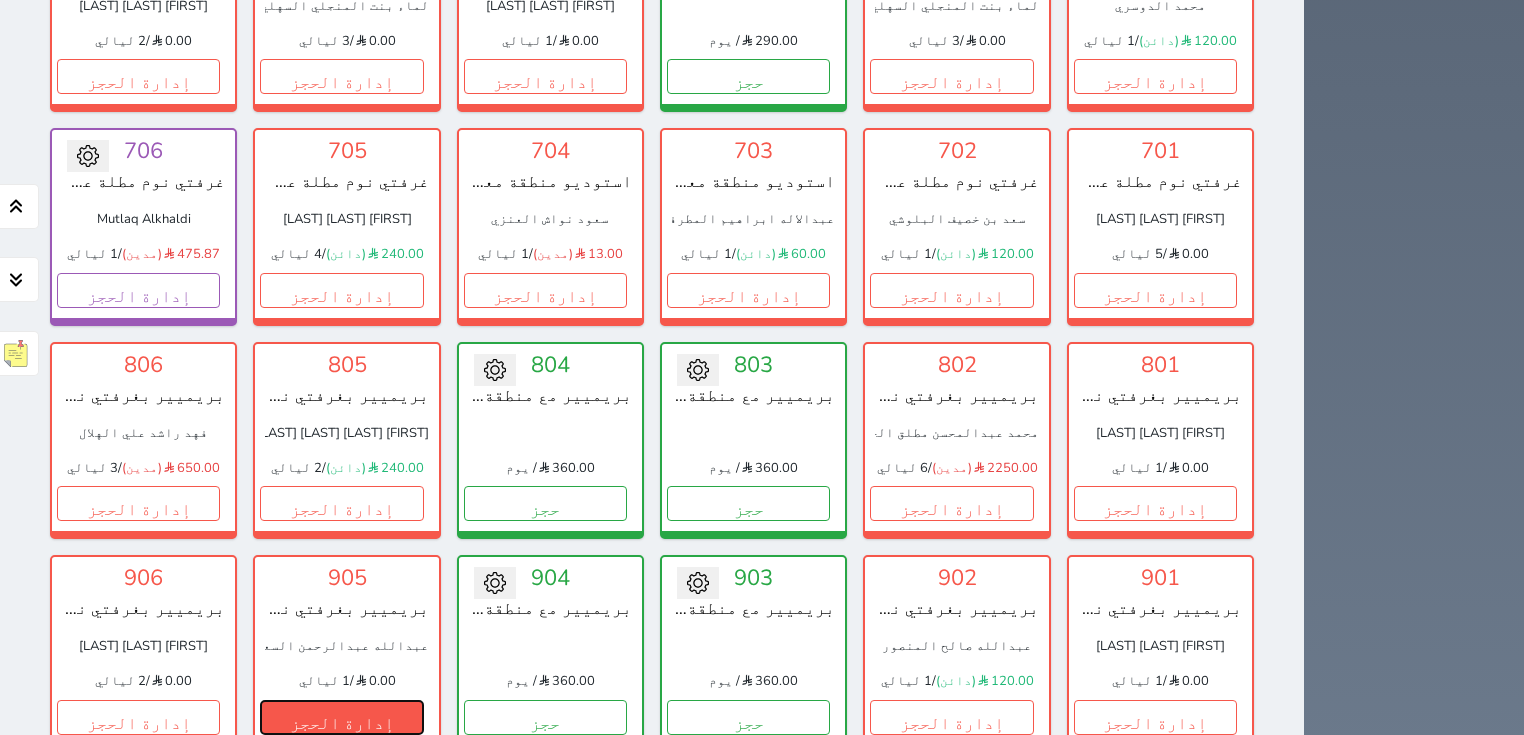 click on "إدارة الحجز" at bounding box center (341, 717) 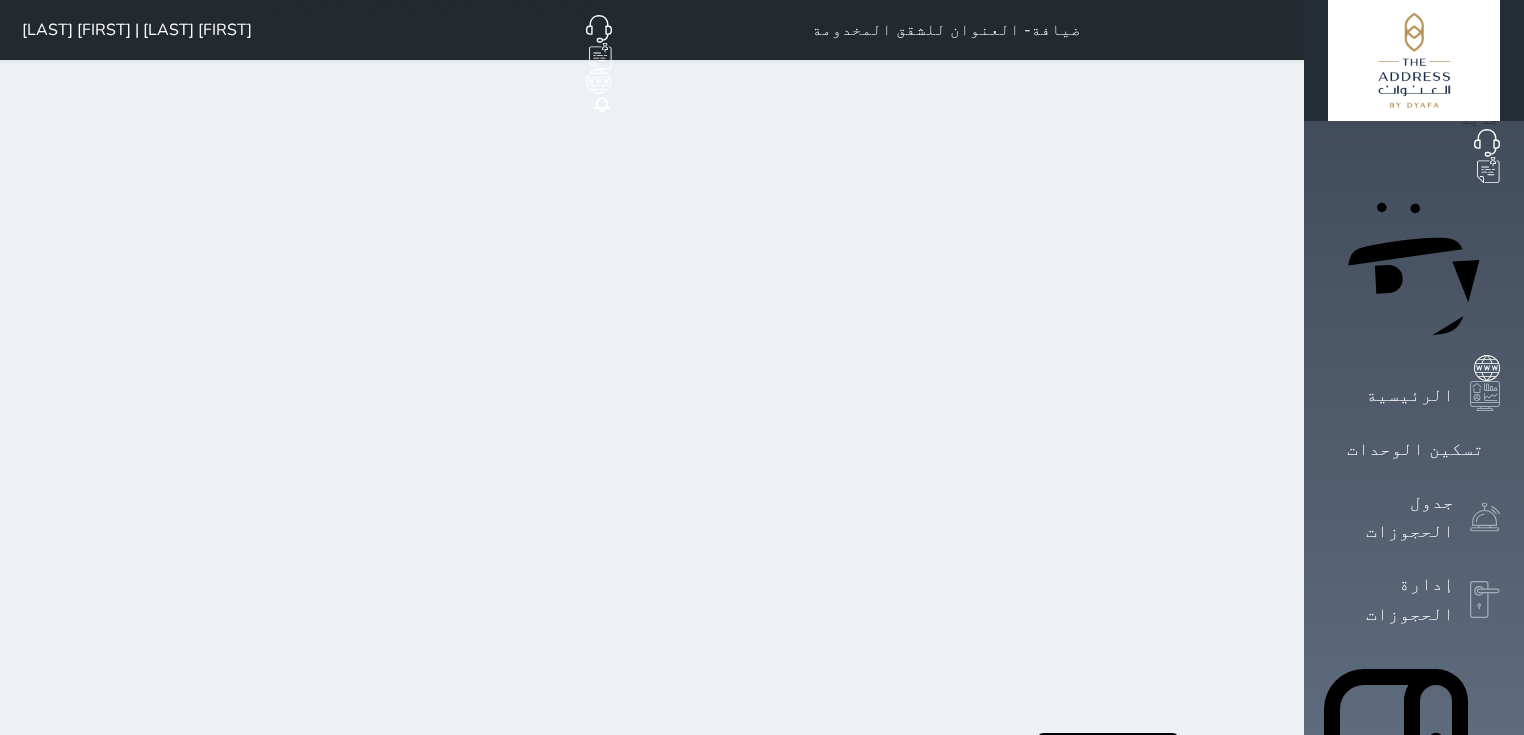 scroll, scrollTop: 0, scrollLeft: 0, axis: both 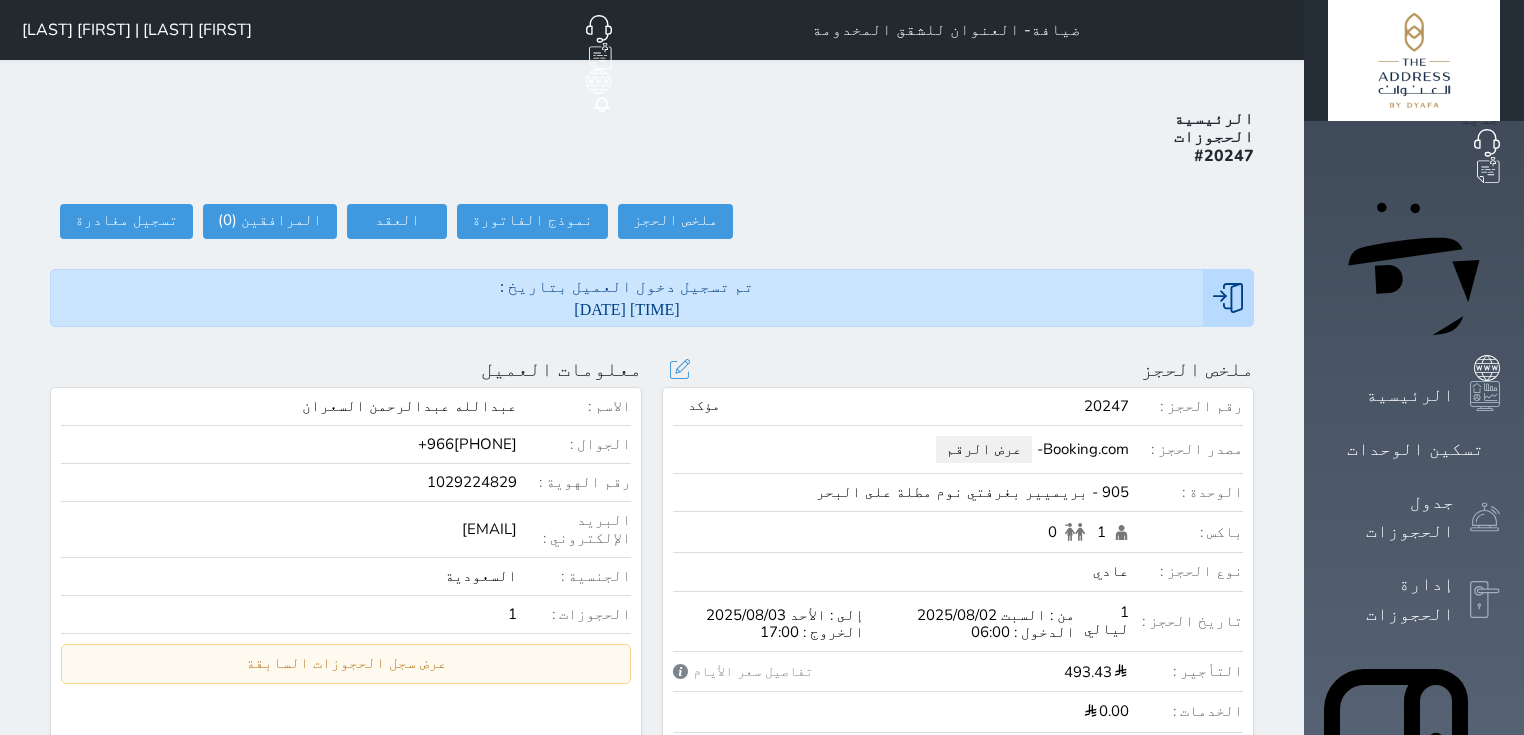 click on "عرض الرقم" at bounding box center (984, 449) 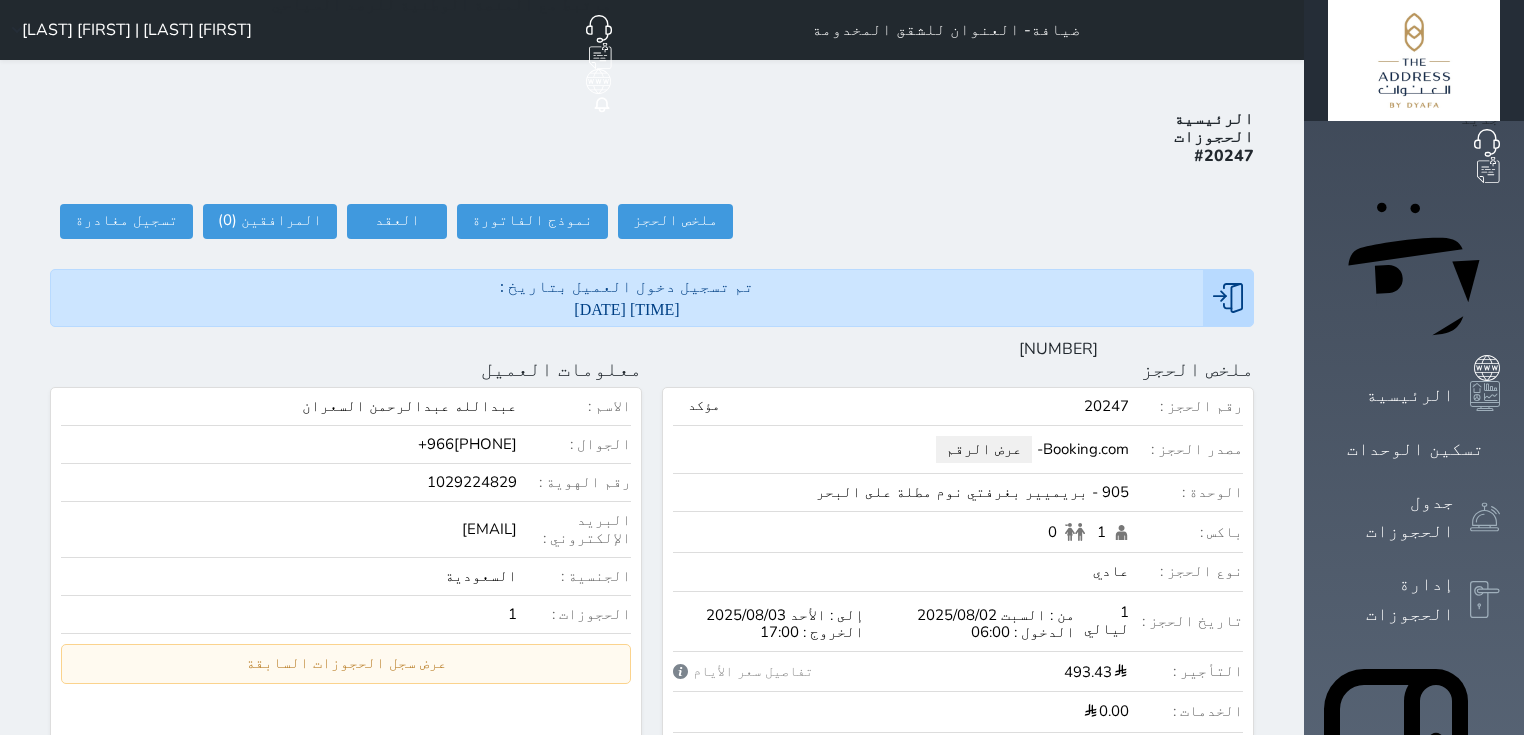 click on "5219316197" at bounding box center (1058, 349) 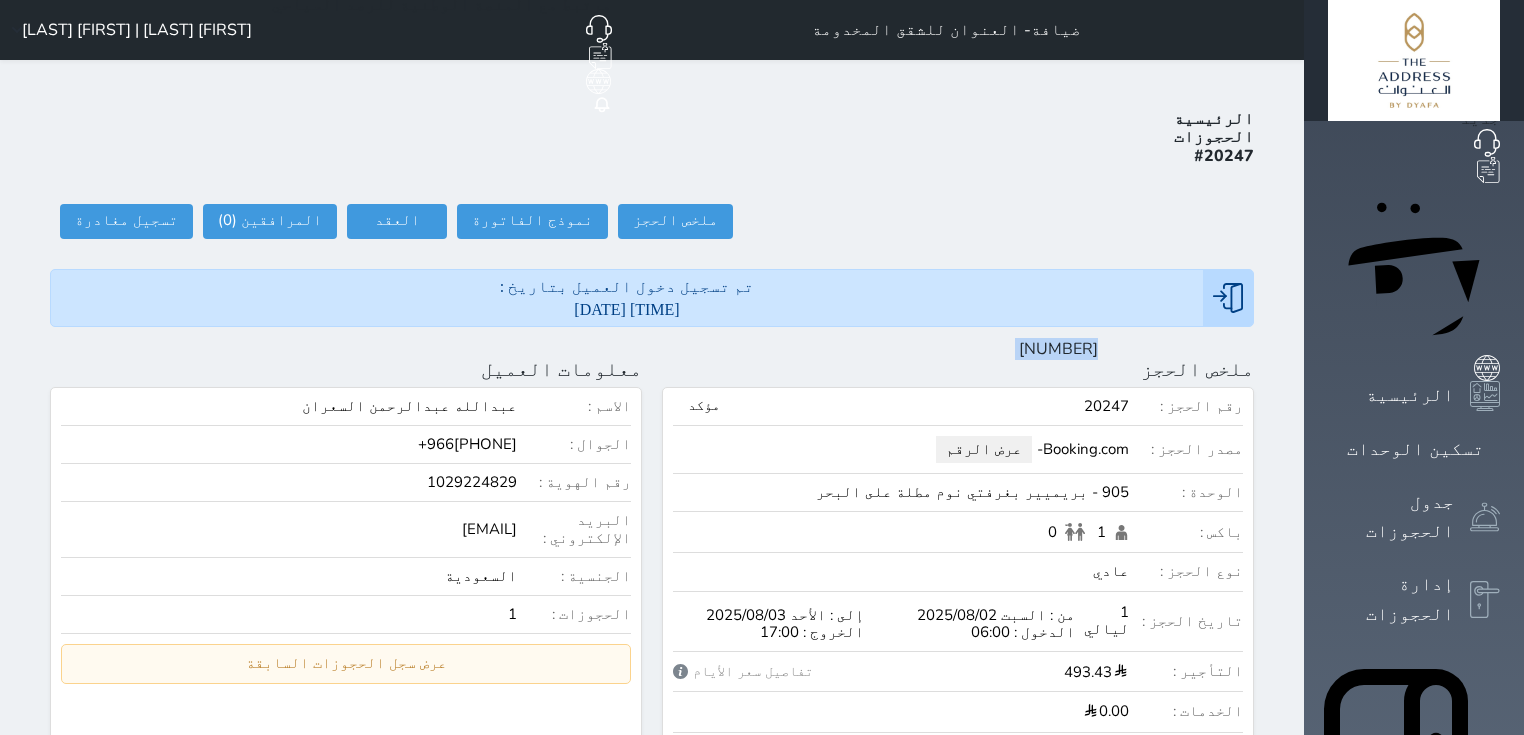 click on "5219316197" at bounding box center [1058, 349] 